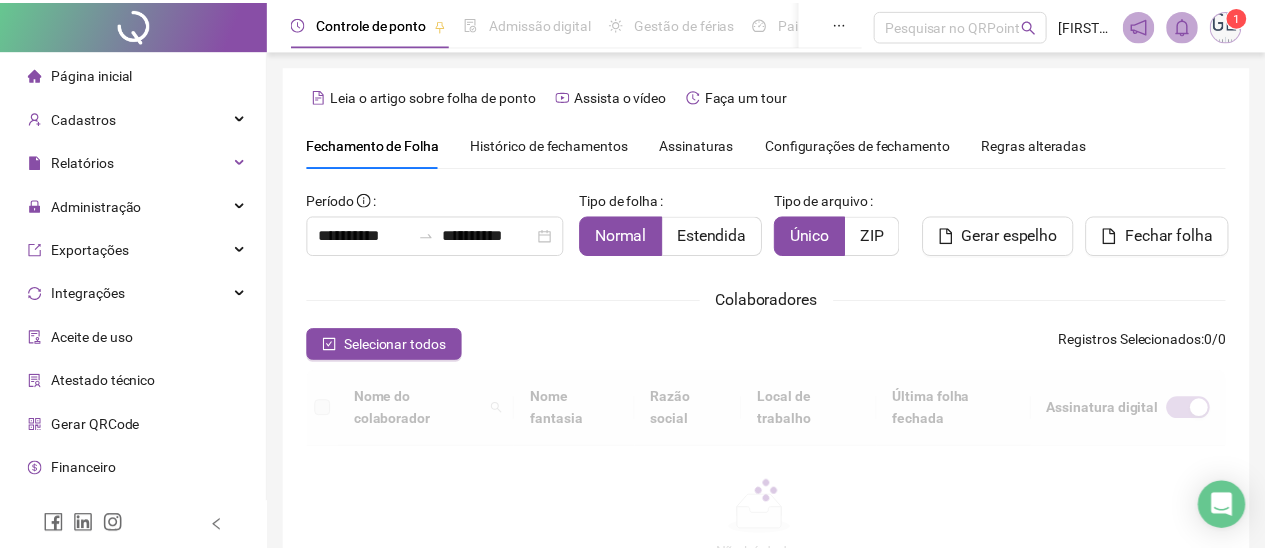 scroll, scrollTop: 134, scrollLeft: 0, axis: vertical 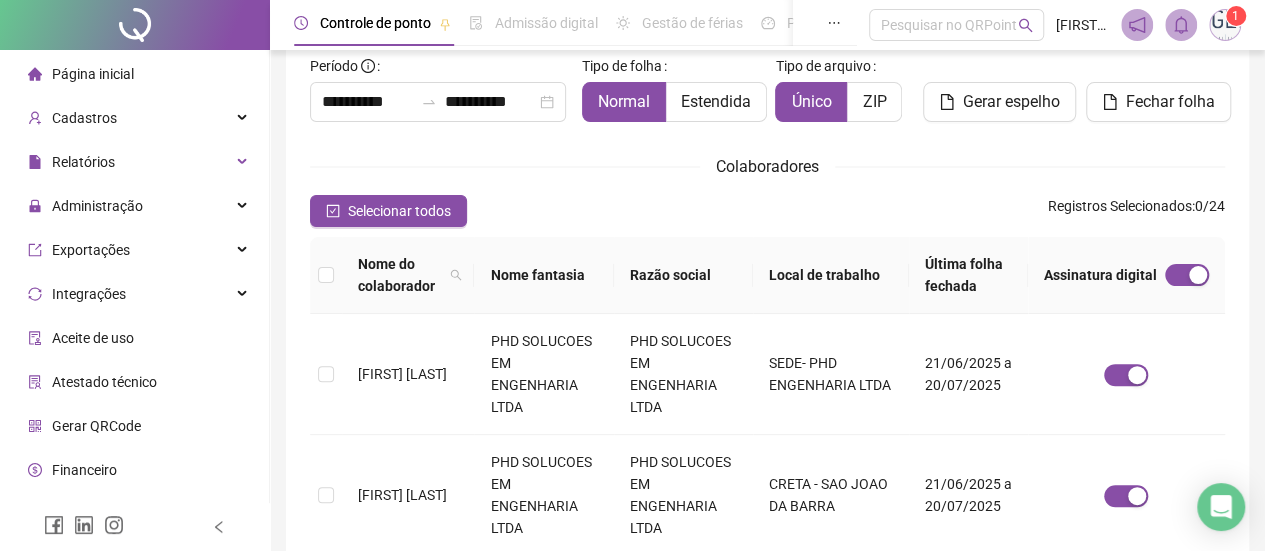 type on "**********" 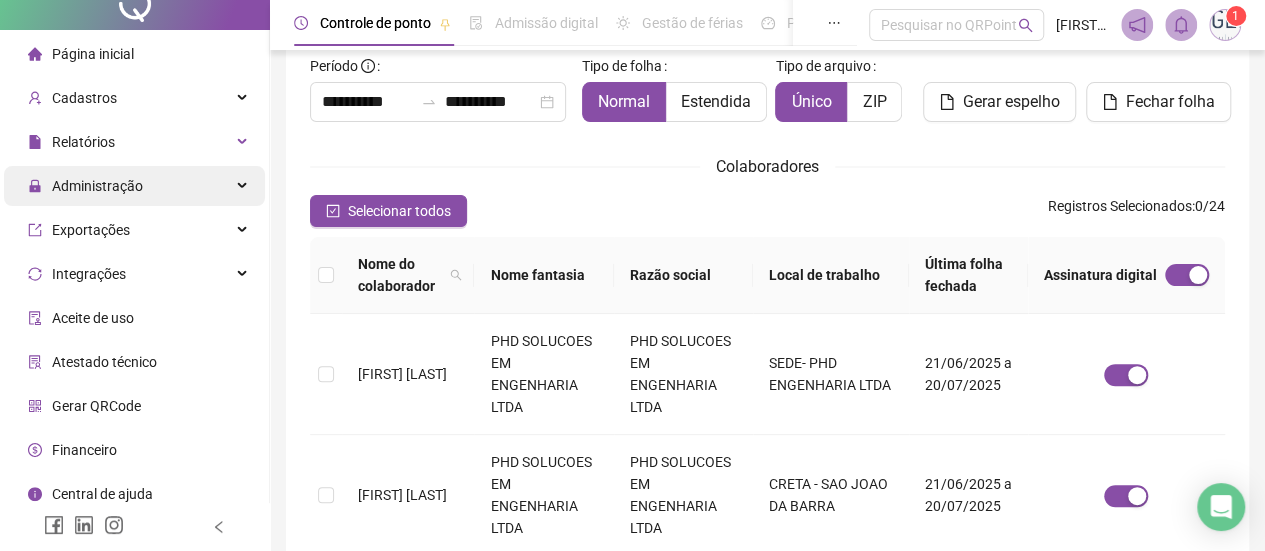 scroll, scrollTop: 30, scrollLeft: 0, axis: vertical 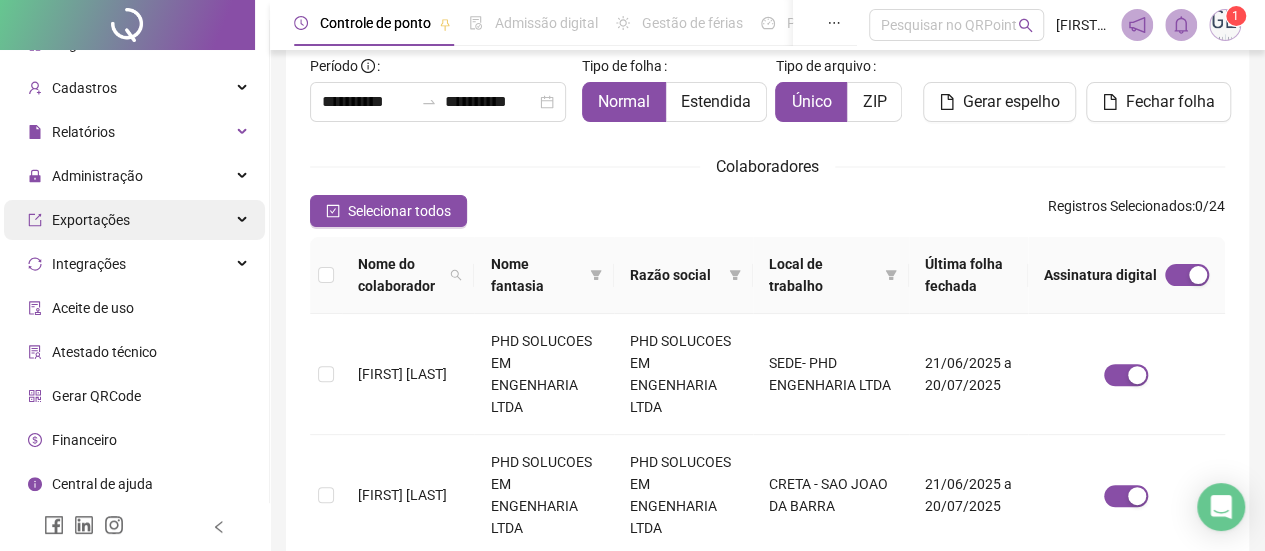click on "Exportações" at bounding box center [134, 220] 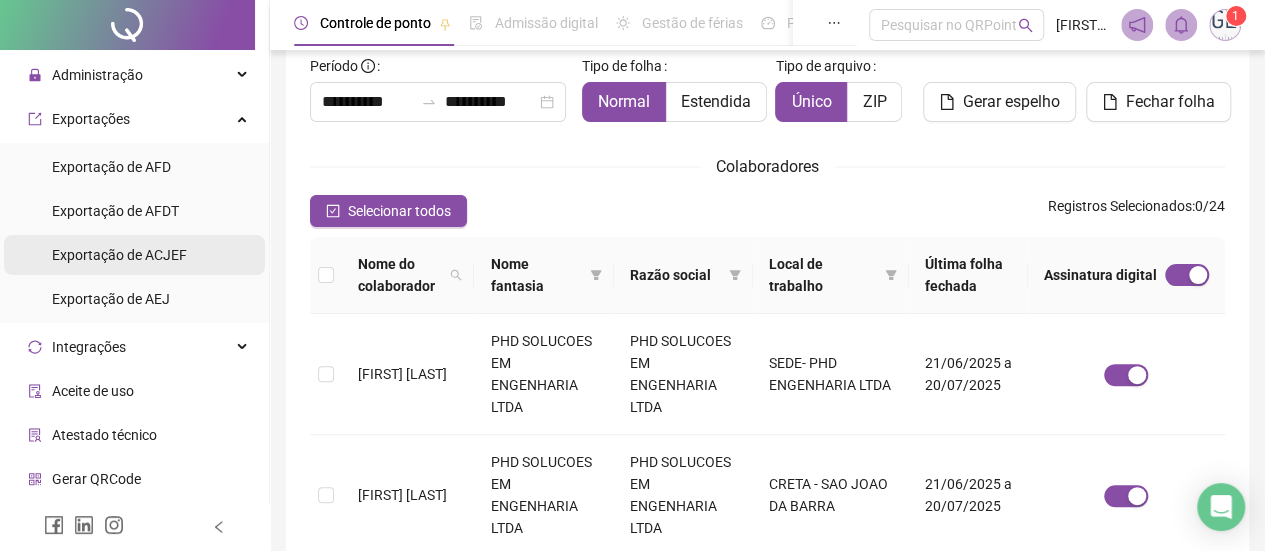 scroll, scrollTop: 100, scrollLeft: 0, axis: vertical 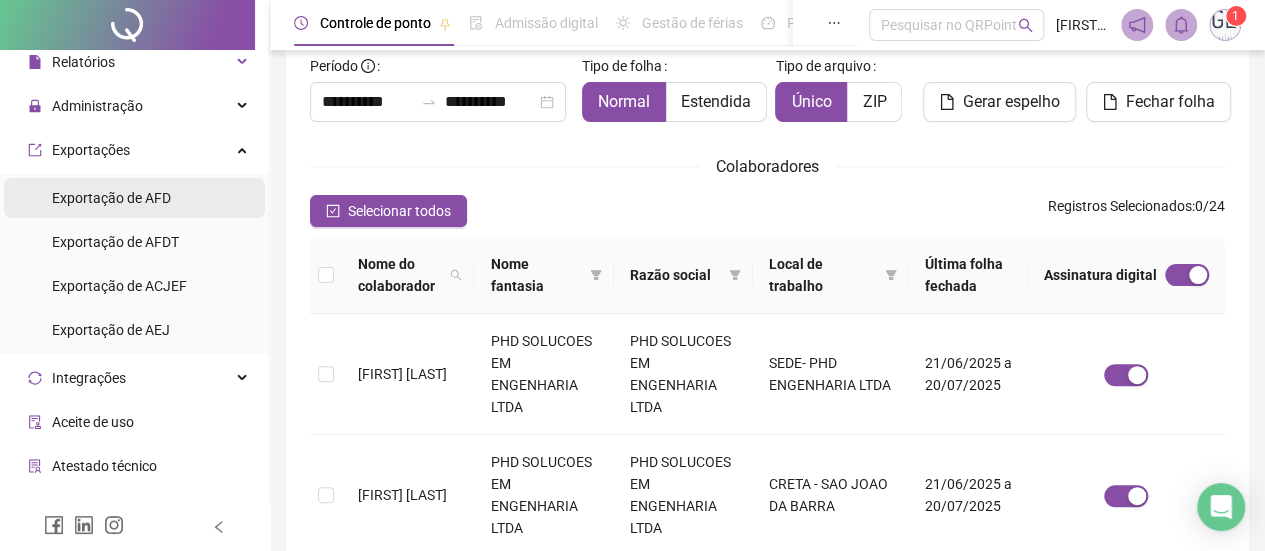 click on "Exportação de AFD" at bounding box center (111, 198) 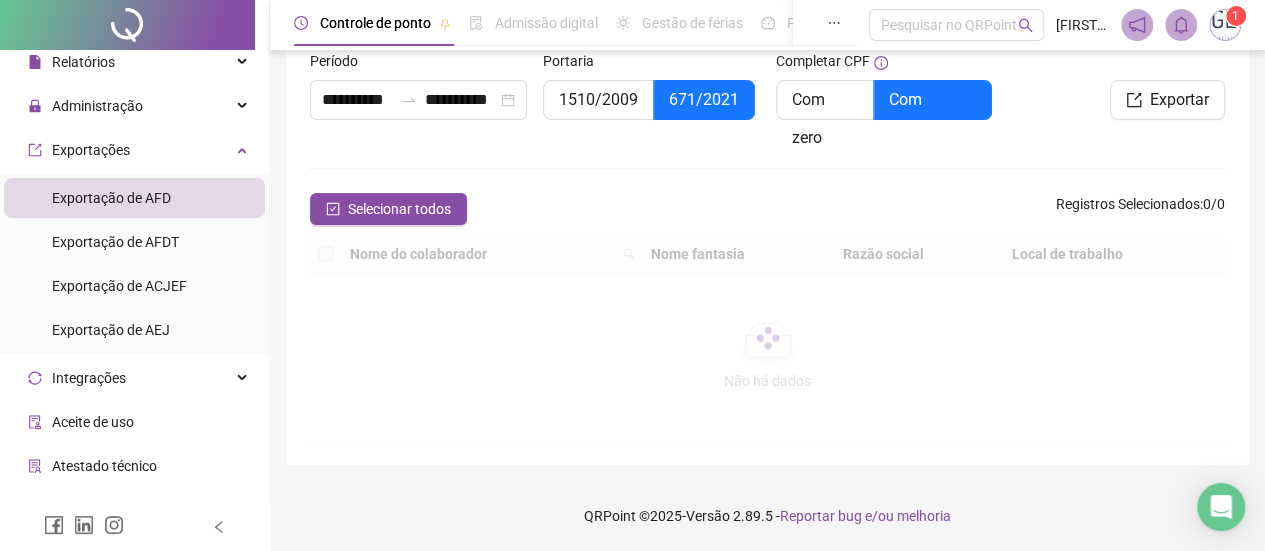 type on "**********" 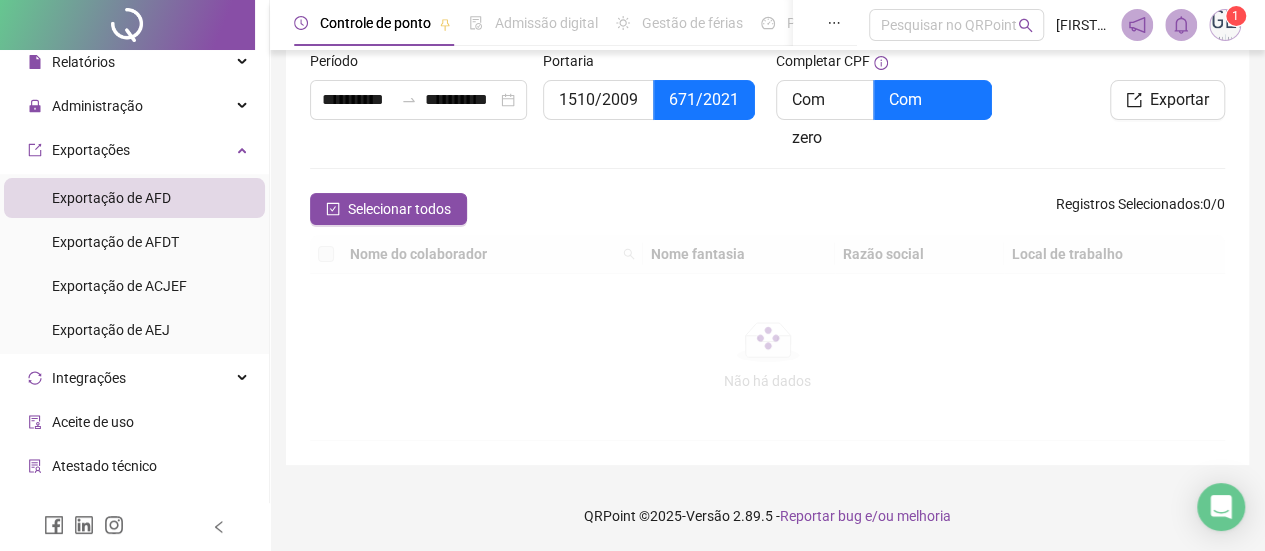 type on "**********" 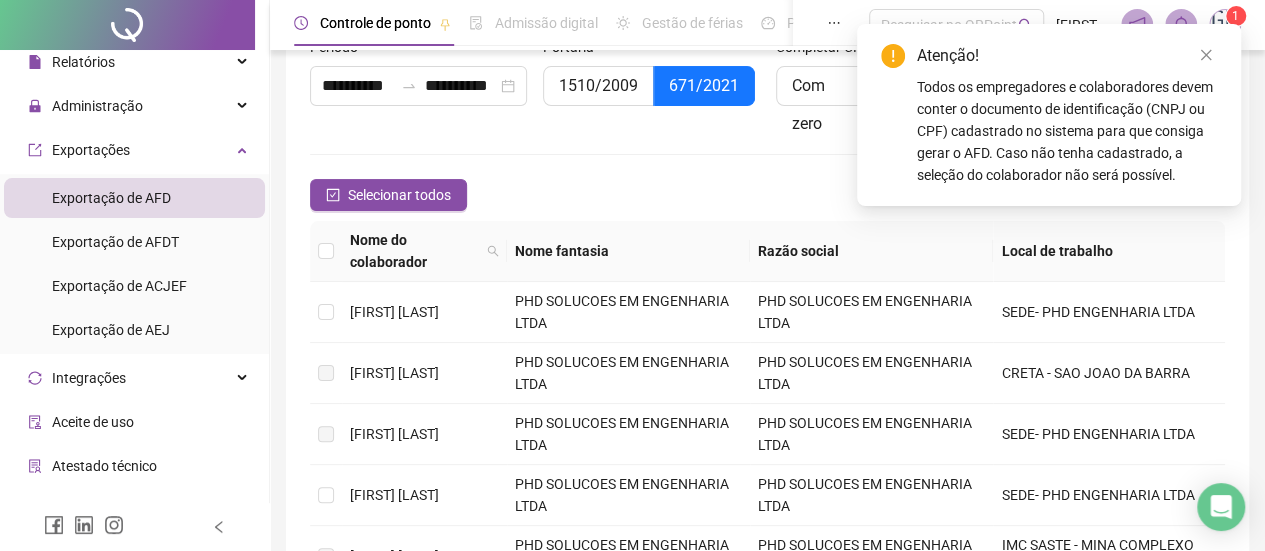scroll, scrollTop: 134, scrollLeft: 0, axis: vertical 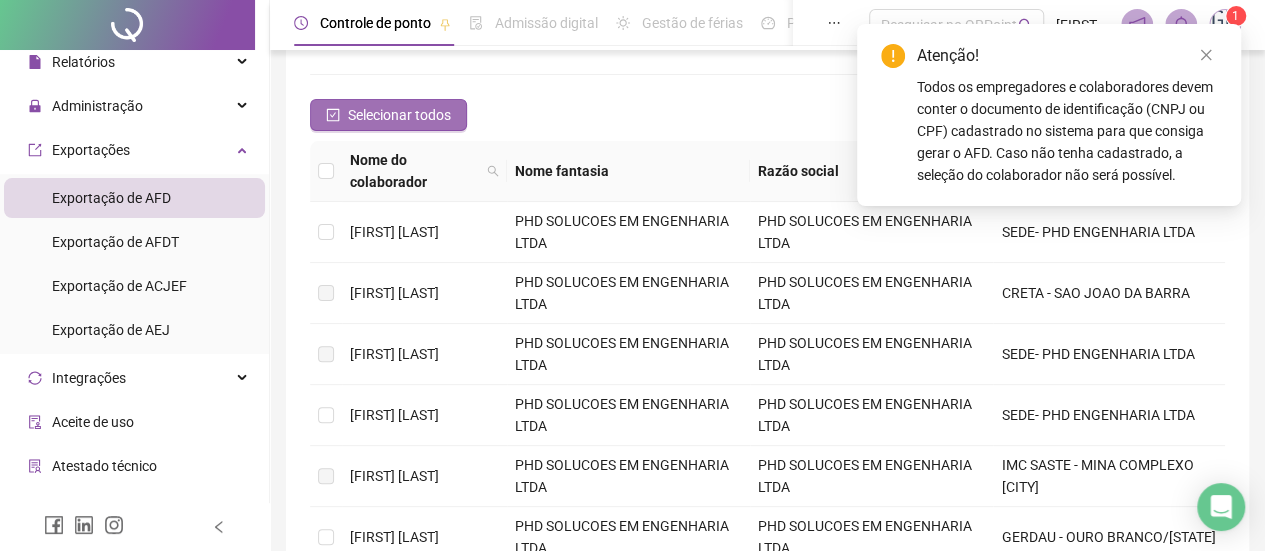 click on "Selecionar todos" at bounding box center [399, 115] 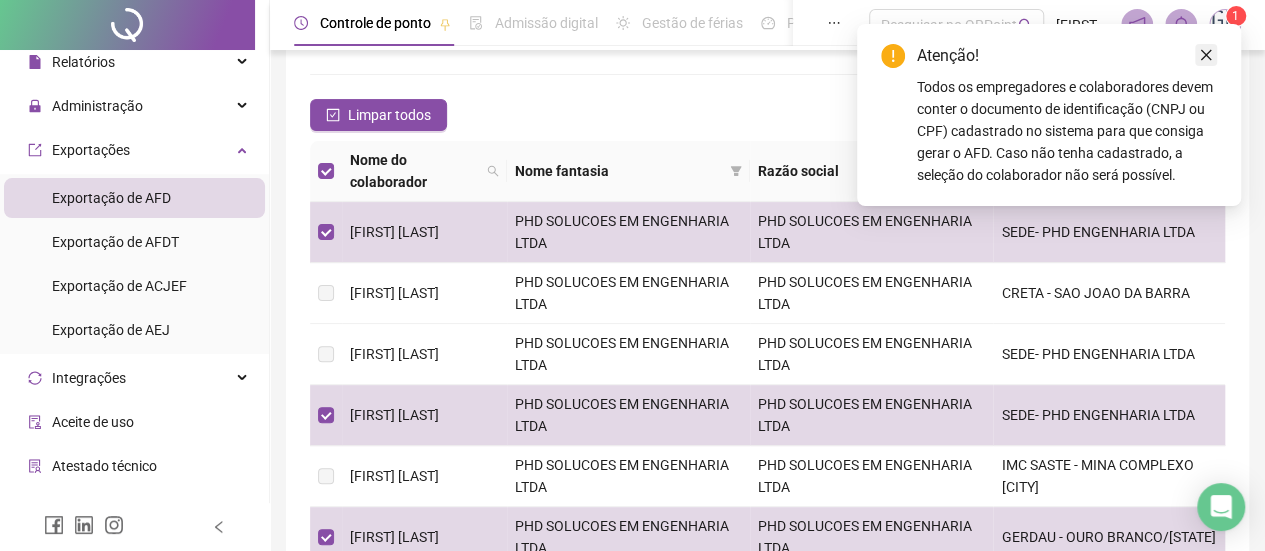 click 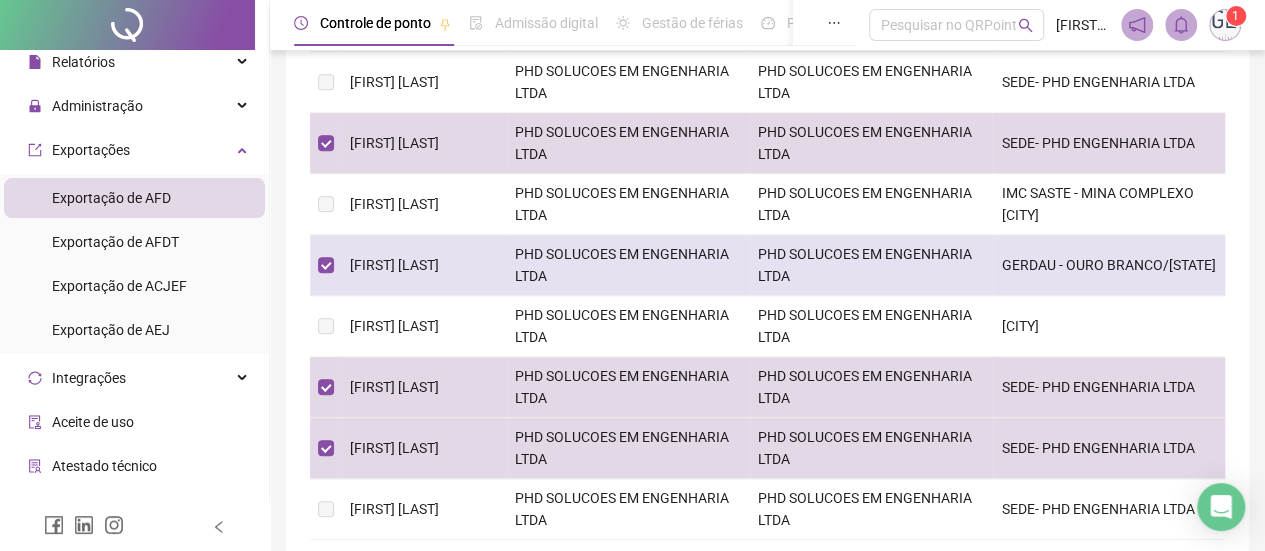 scroll, scrollTop: 534, scrollLeft: 0, axis: vertical 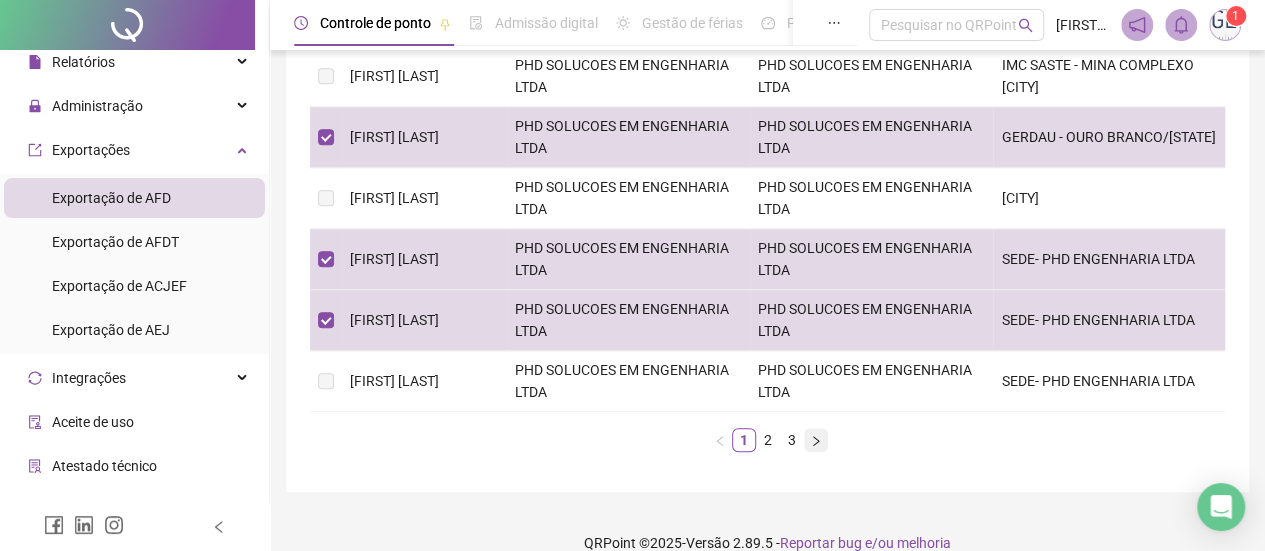 click 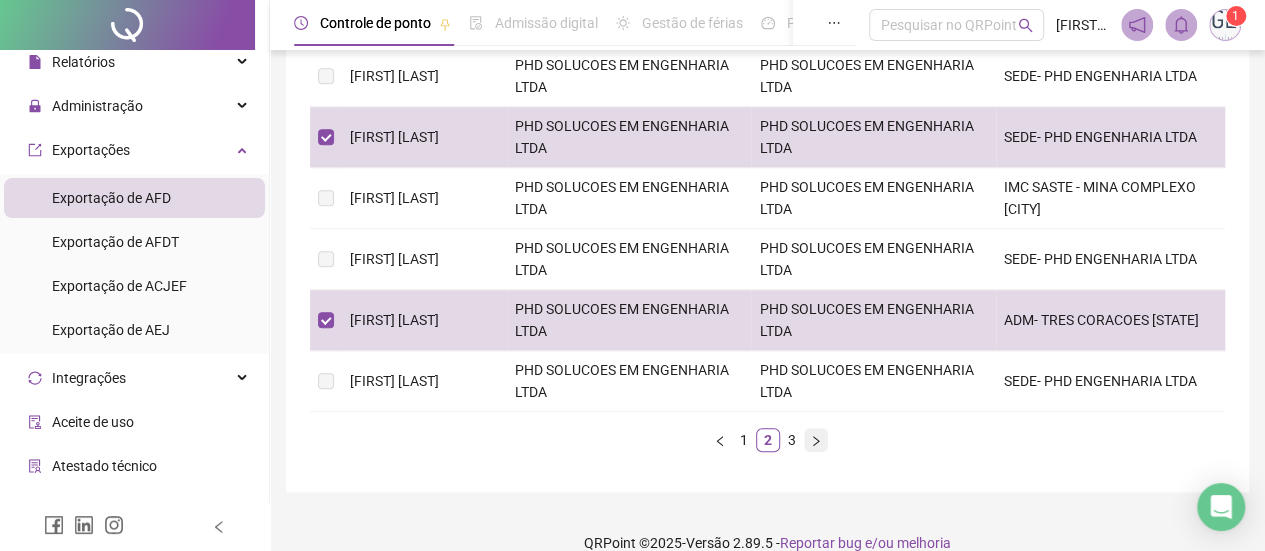click 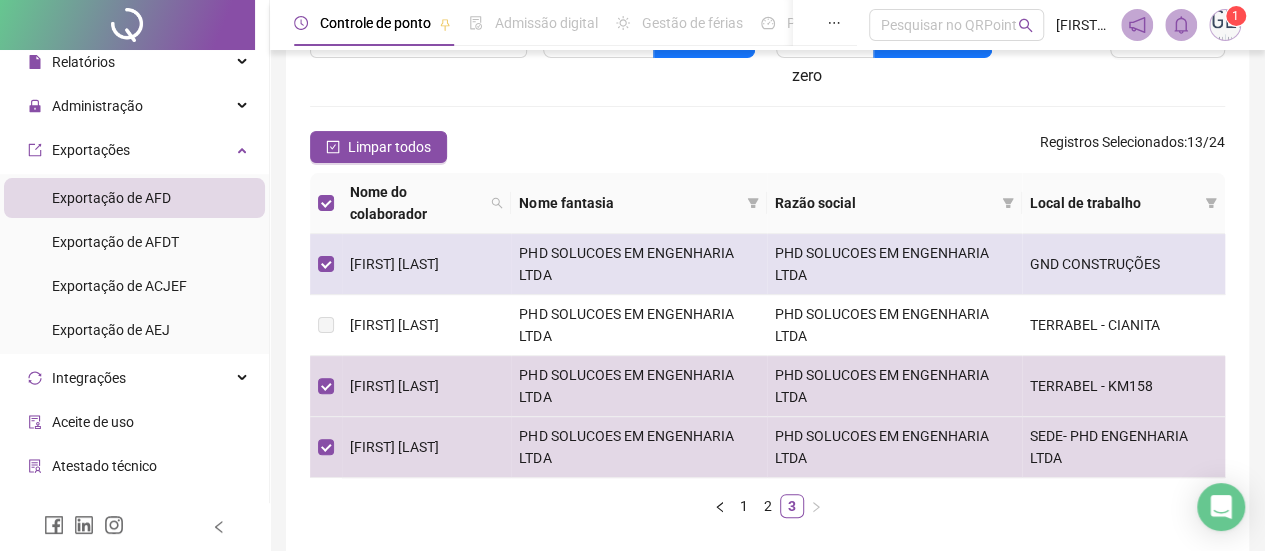 scroll, scrollTop: 70, scrollLeft: 0, axis: vertical 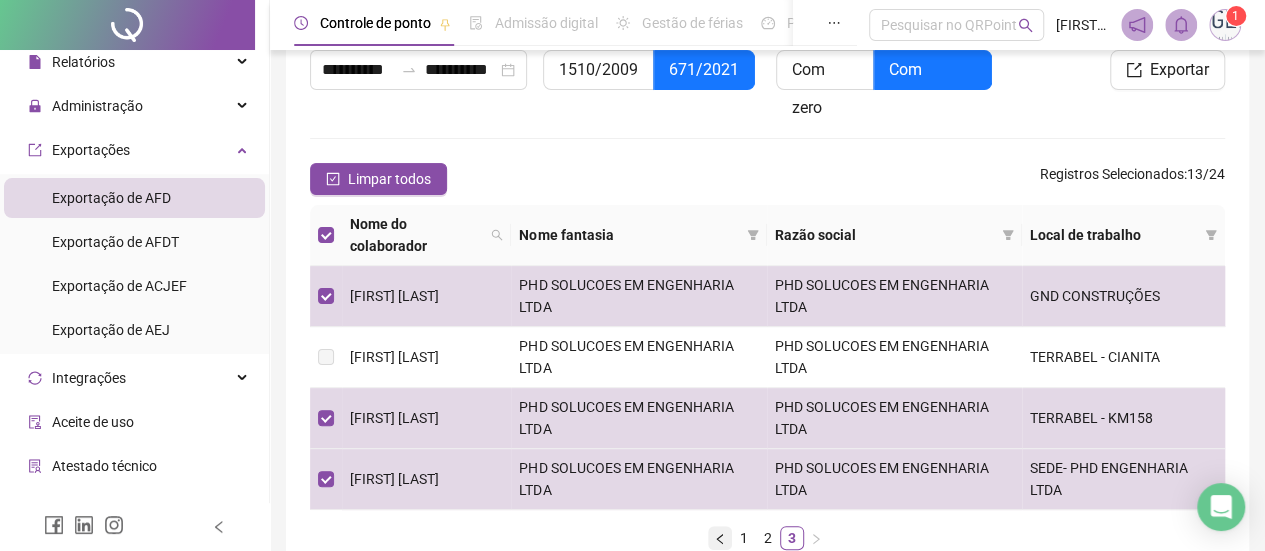 click 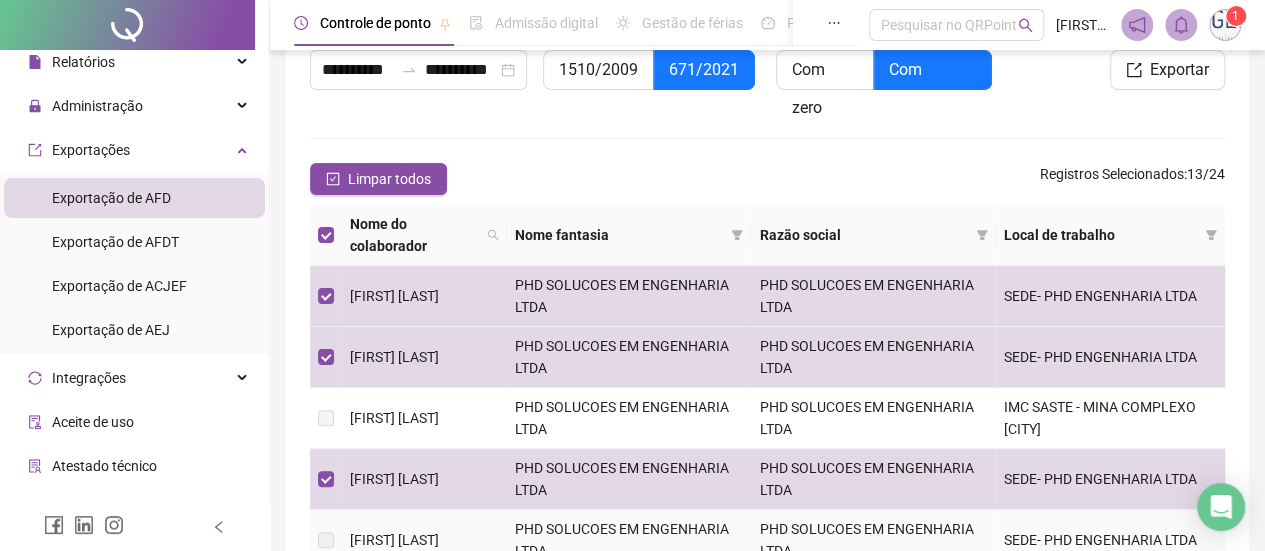 click on "PHD SOLUCOES EM ENGENHARIA LTDA" at bounding box center [629, 540] 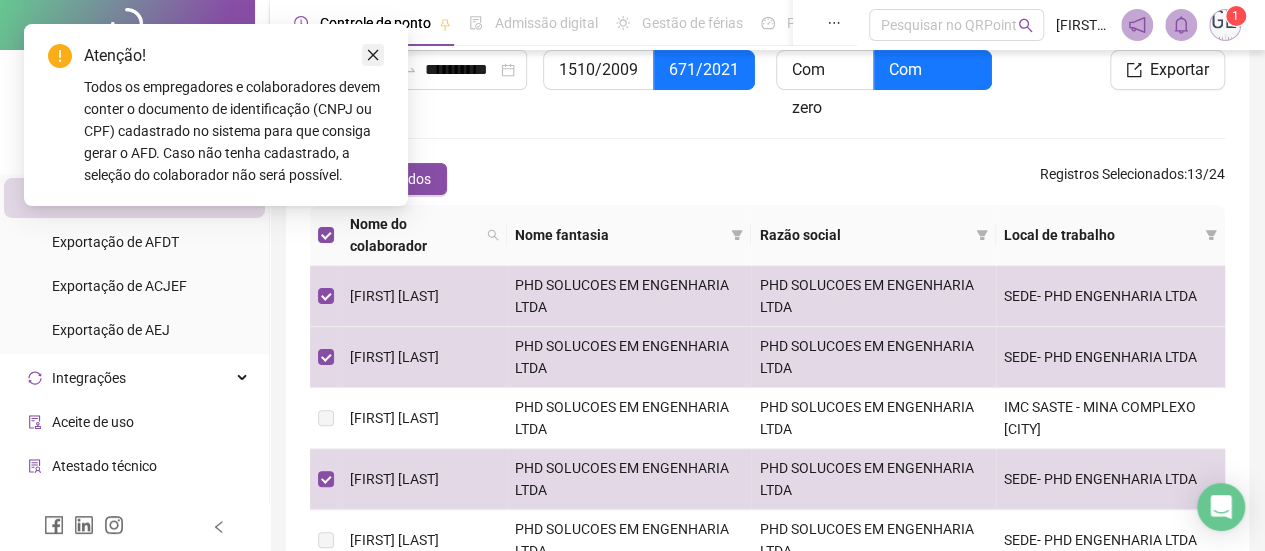 click 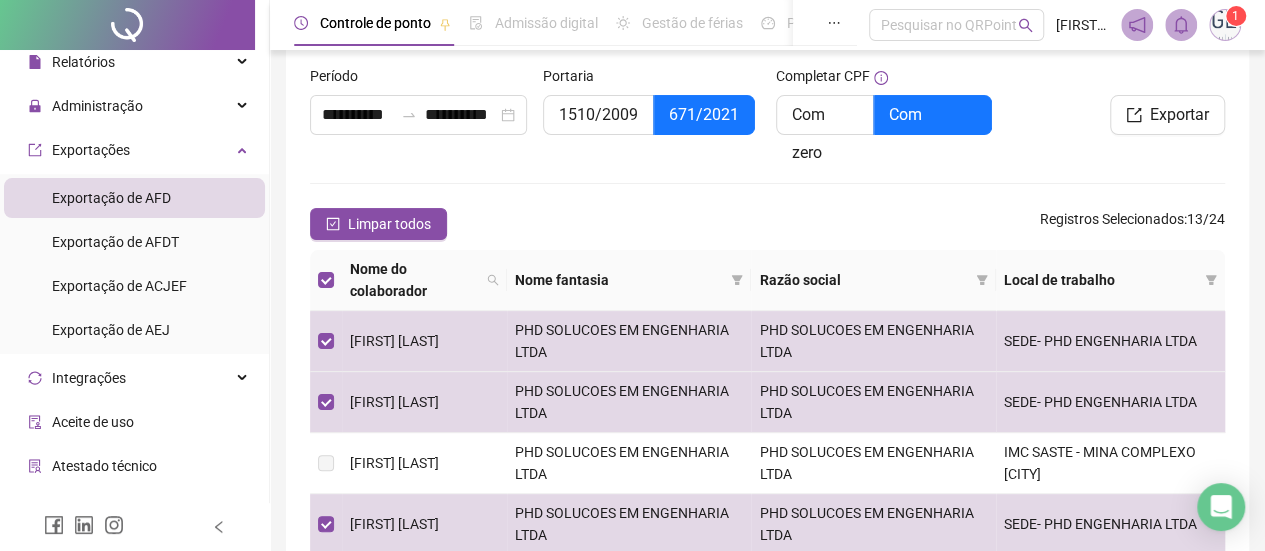 scroll, scrollTop: 0, scrollLeft: 0, axis: both 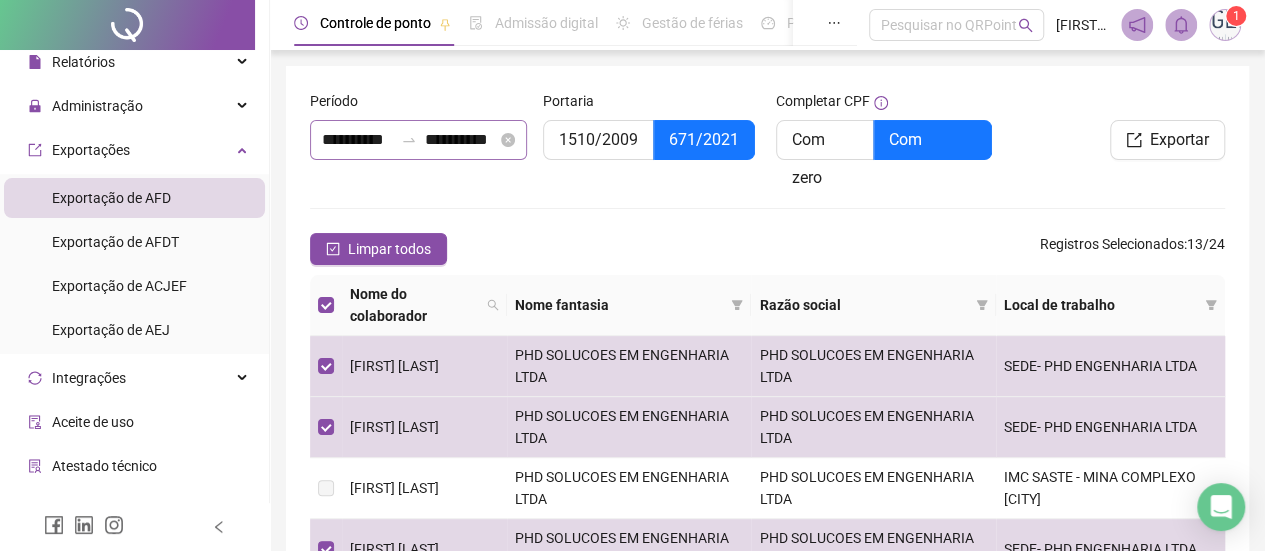 click 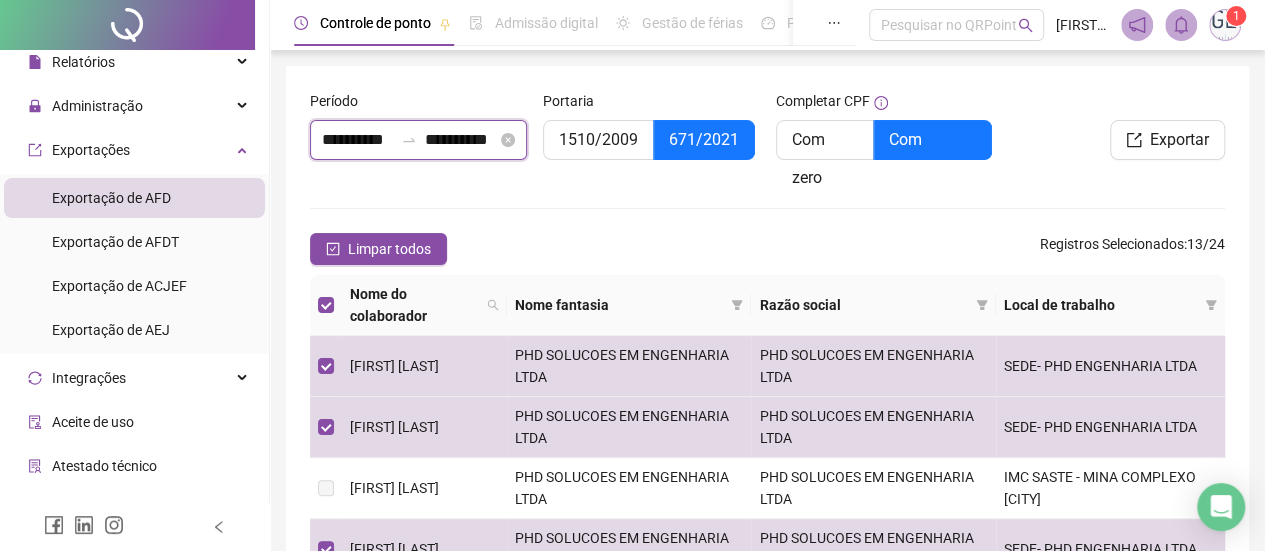 scroll, scrollTop: 0, scrollLeft: 9, axis: horizontal 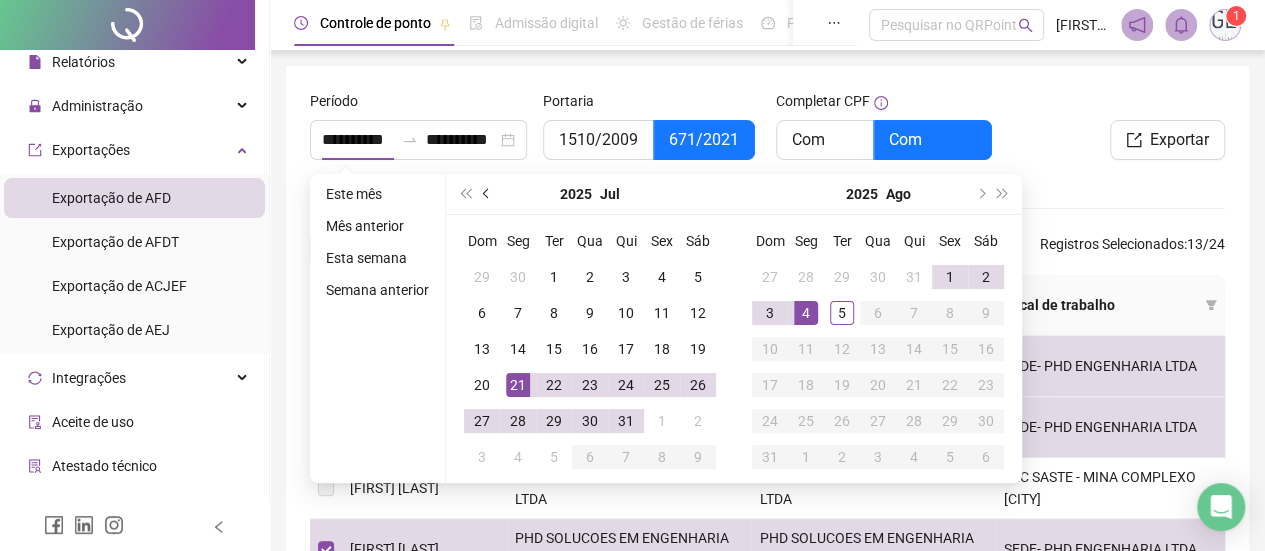 click at bounding box center (488, 194) 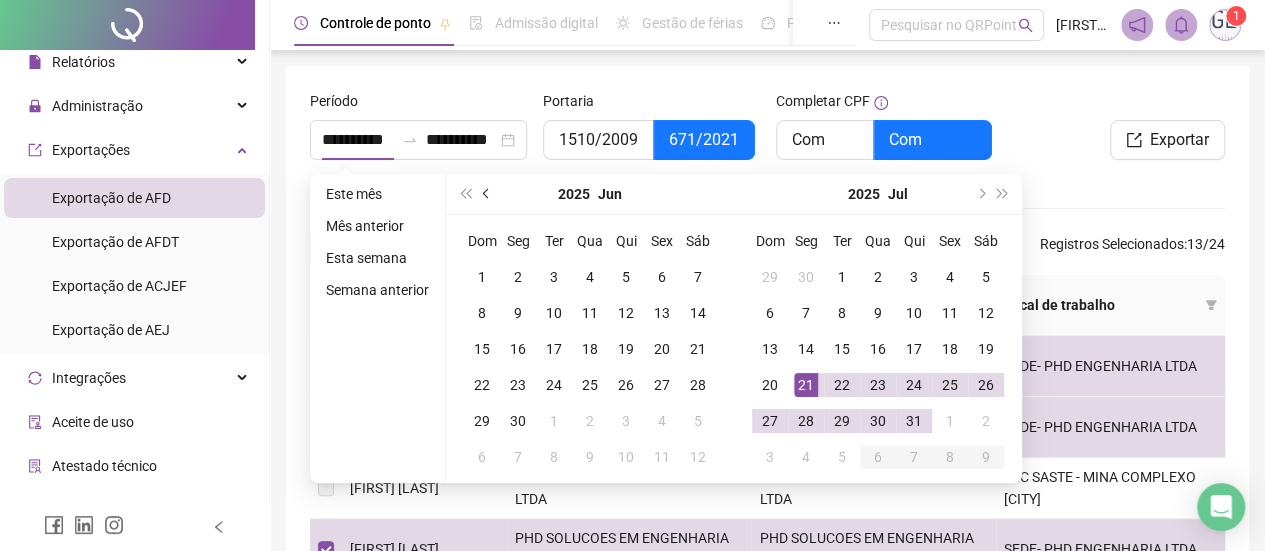 click at bounding box center [488, 194] 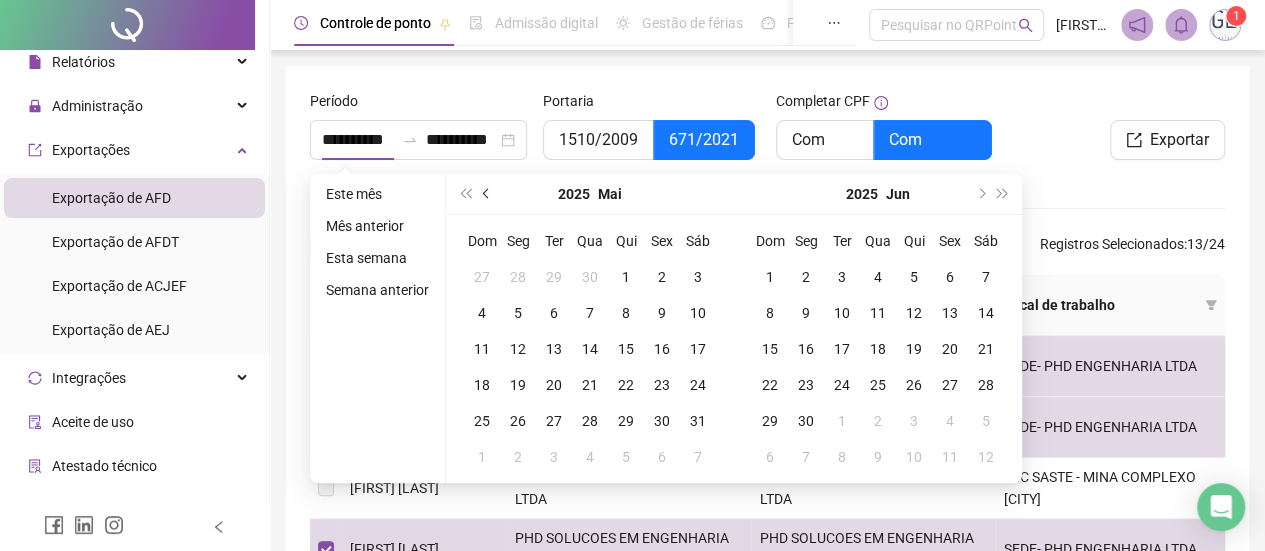 click at bounding box center [488, 194] 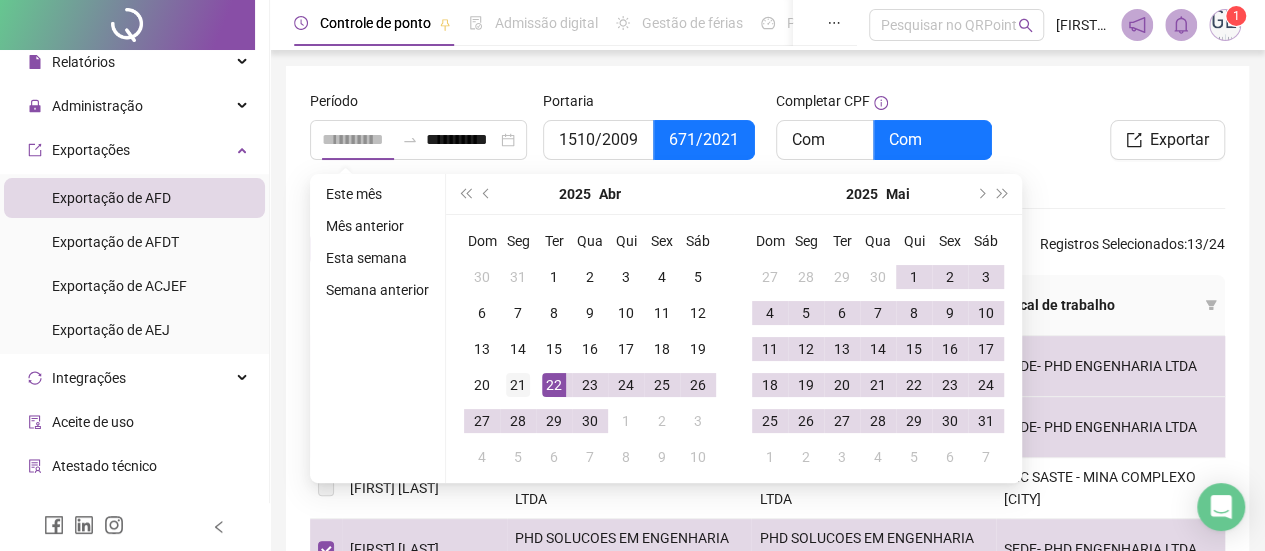 type on "**********" 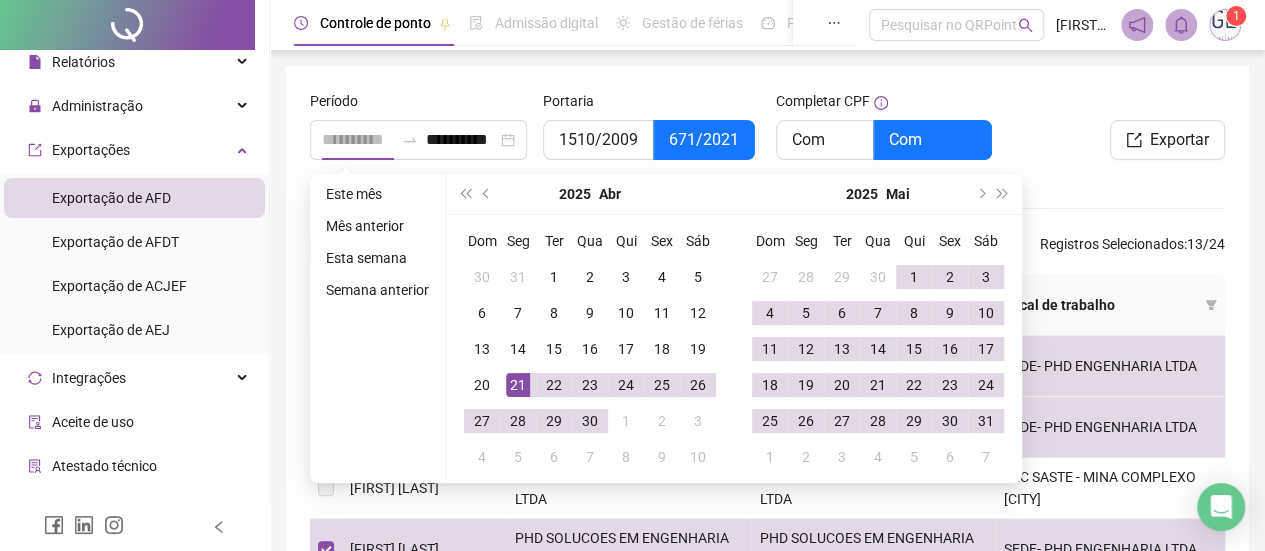 click on "21" at bounding box center [518, 385] 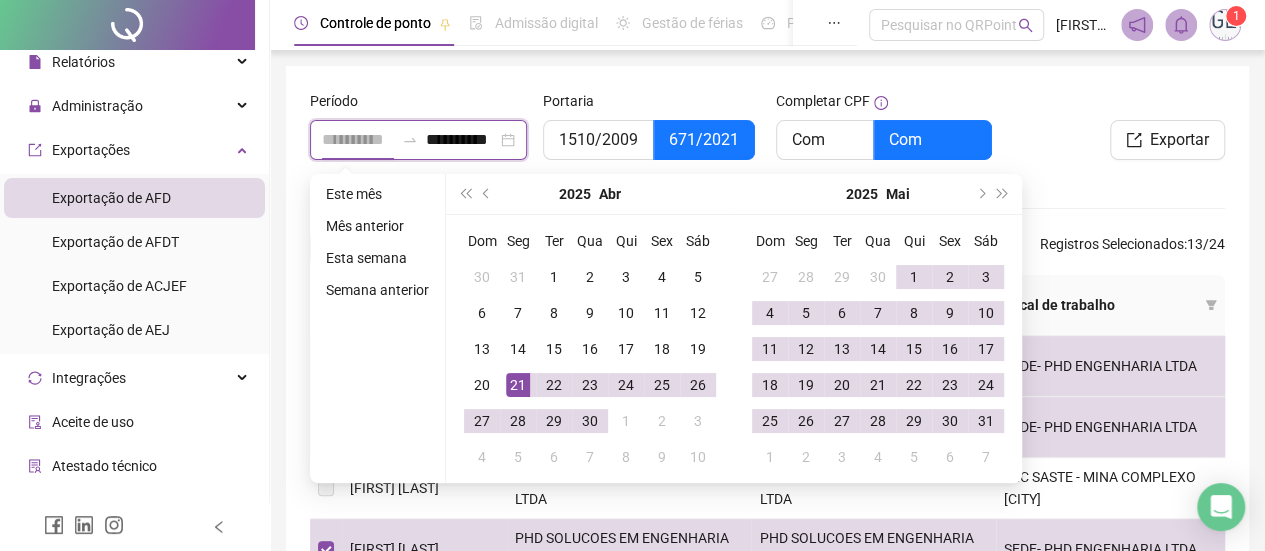 scroll, scrollTop: 0, scrollLeft: 9, axis: horizontal 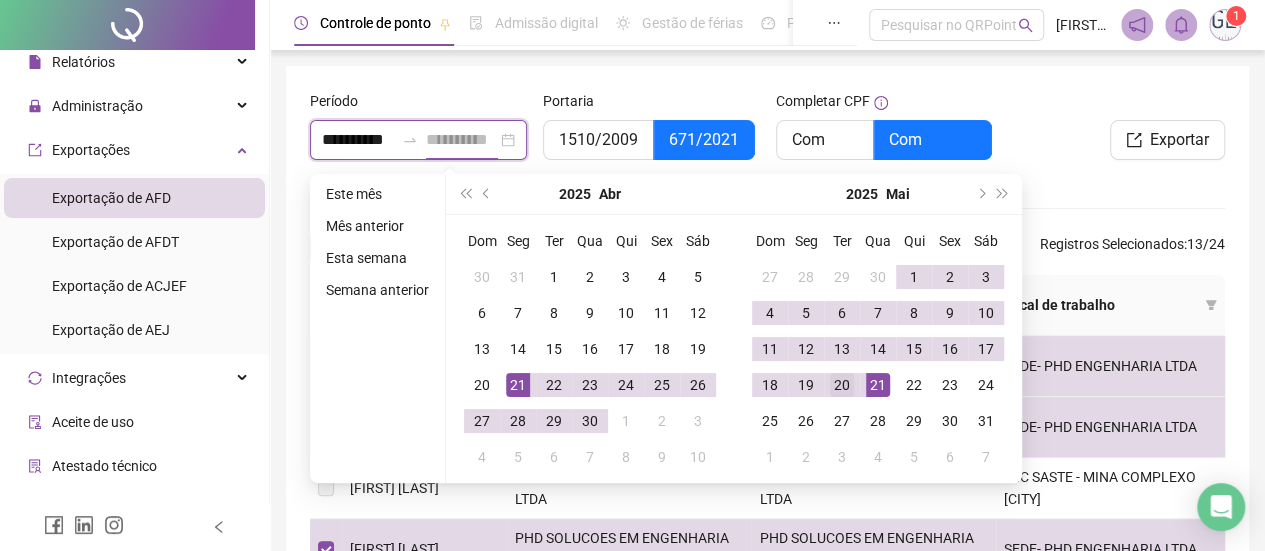 type on "**********" 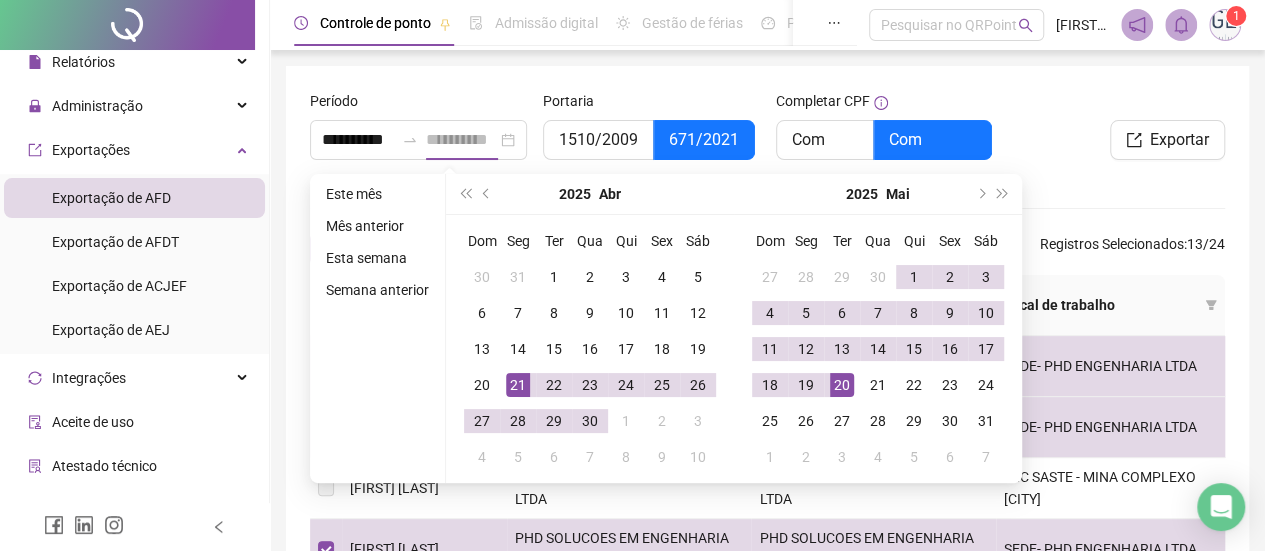 click on "20" at bounding box center [842, 385] 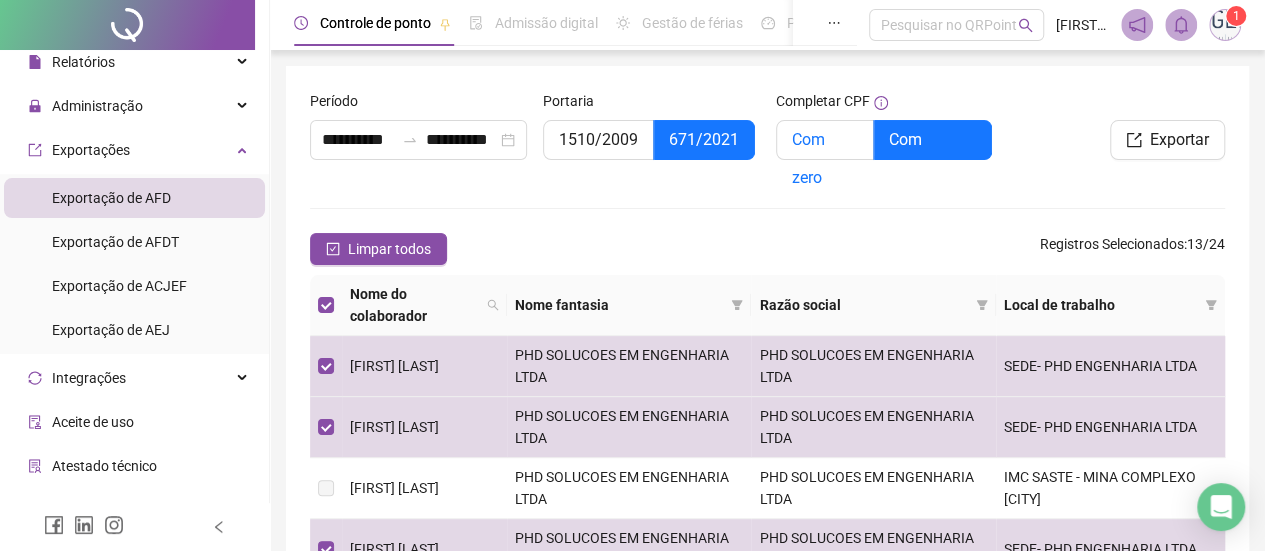 click on "Com zero" at bounding box center (808, 158) 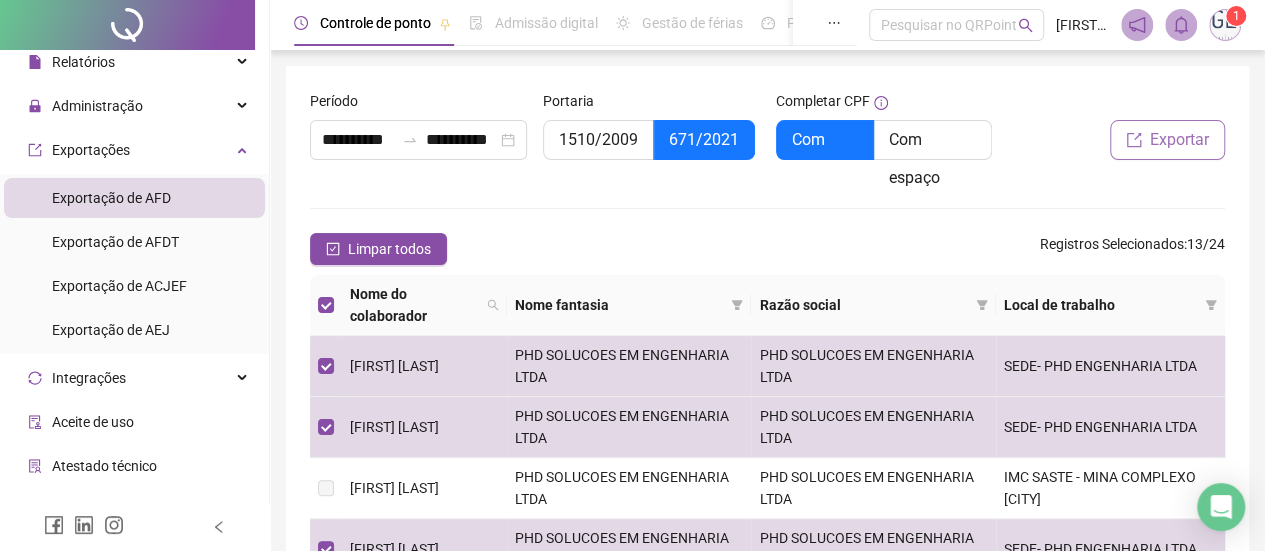 click on "Exportar" at bounding box center (1179, 140) 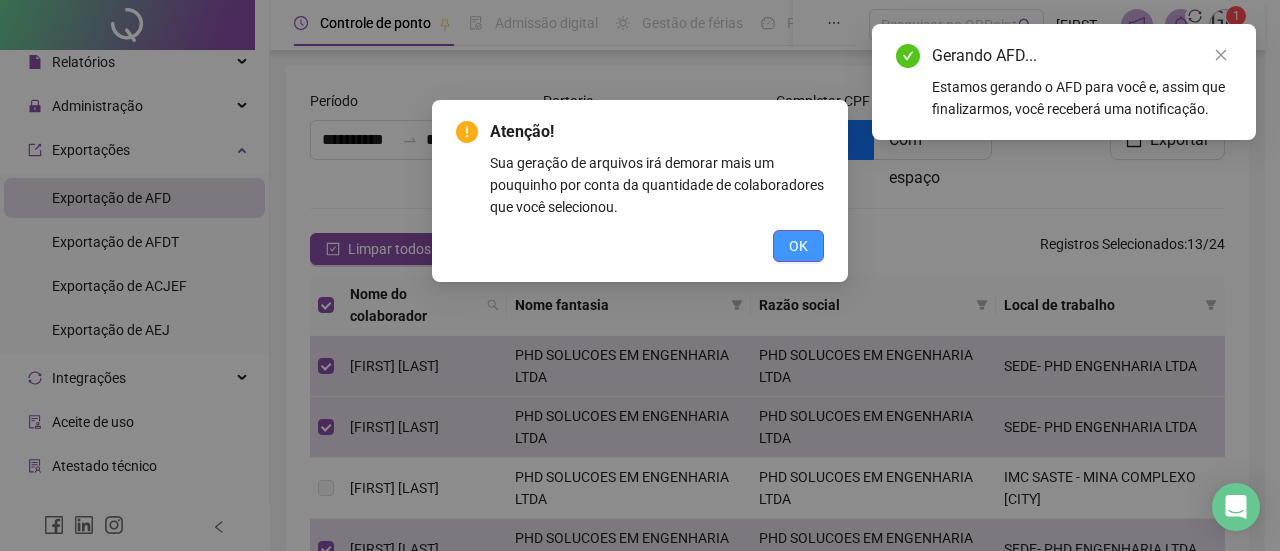 click on "OK" at bounding box center (798, 246) 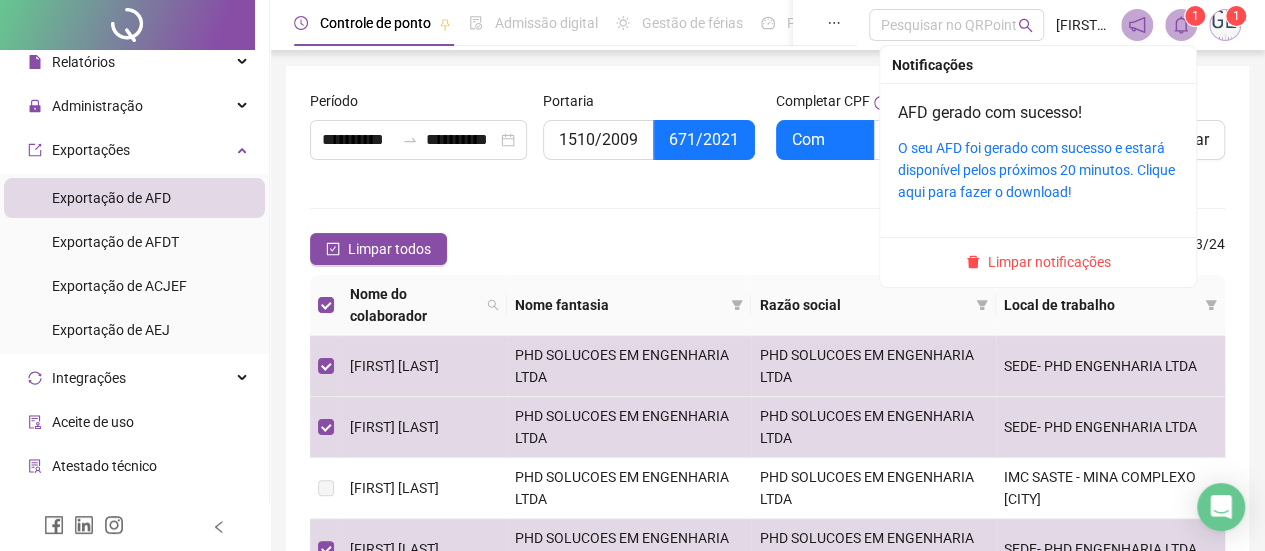click 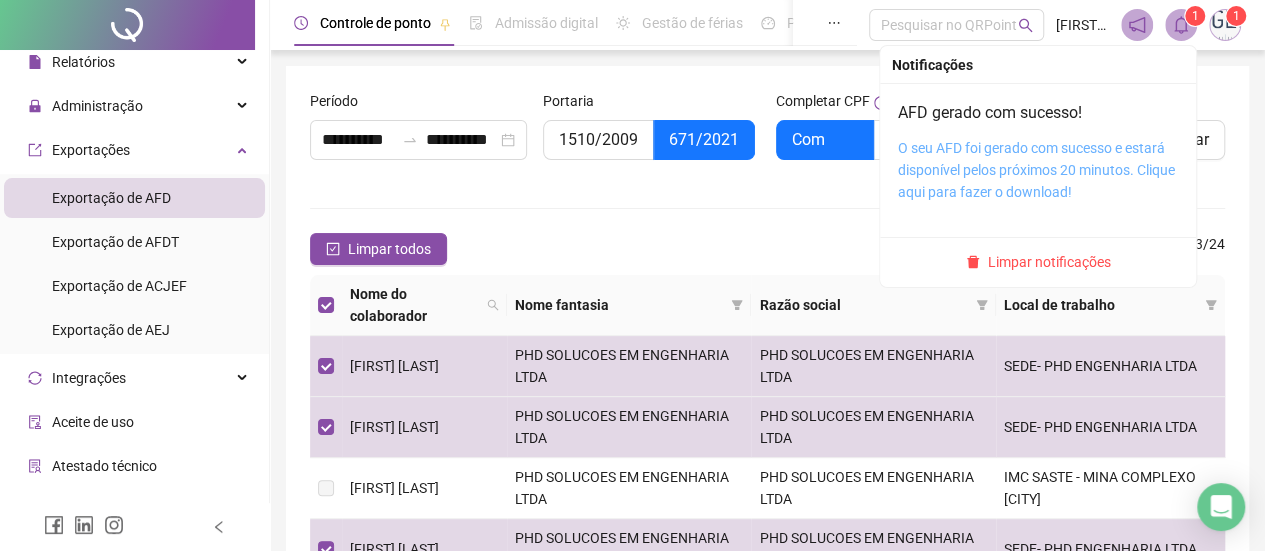 click on "O seu AFD foi gerado com sucesso e estará disponível pelos próximos 20 minutos.
Clique aqui para fazer o download!" at bounding box center (1036, 170) 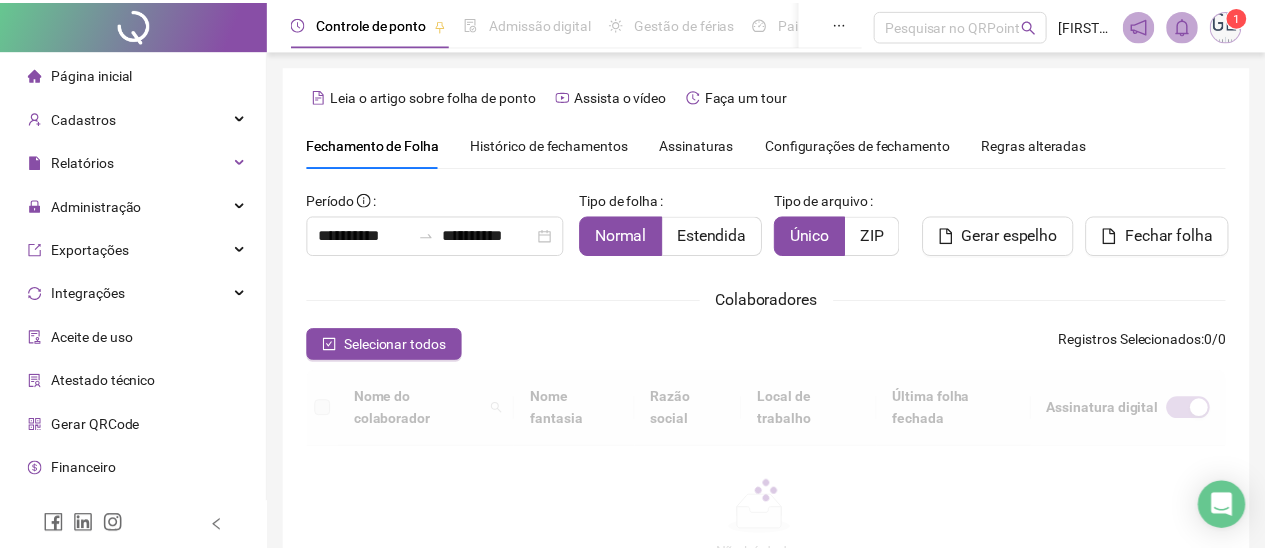 scroll, scrollTop: 134, scrollLeft: 0, axis: vertical 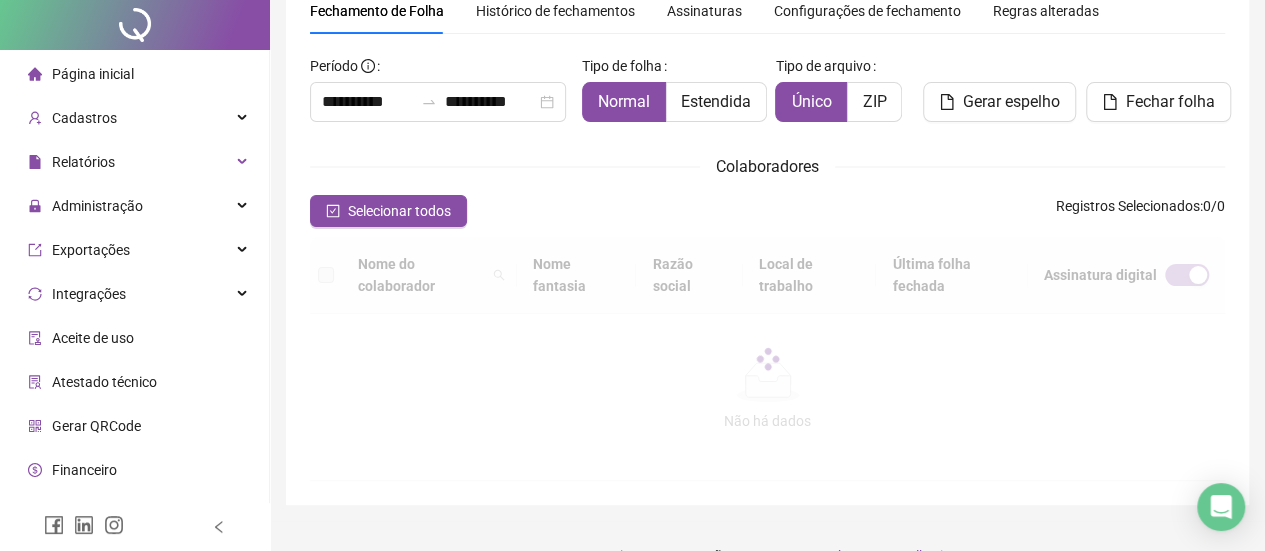 type on "**********" 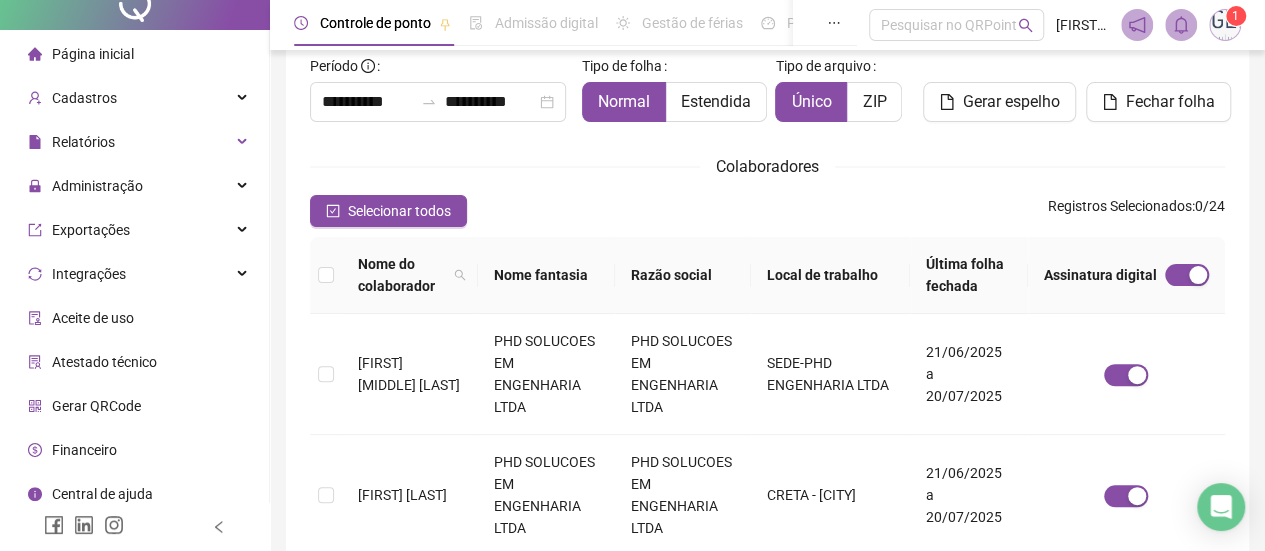scroll, scrollTop: 30, scrollLeft: 0, axis: vertical 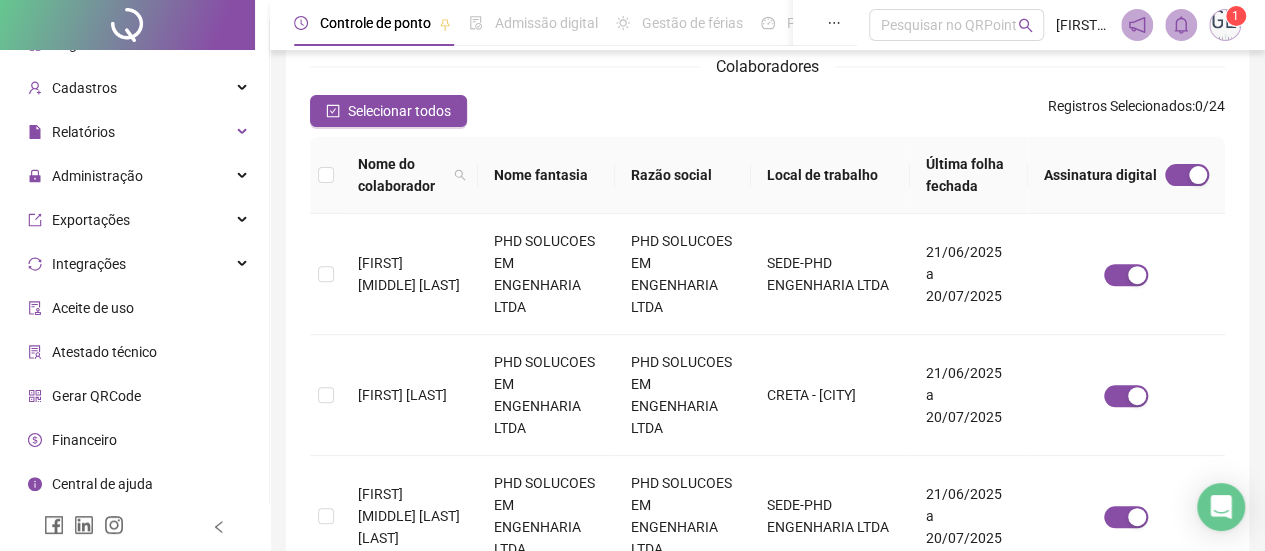 click on "Gerar QRCode" at bounding box center (96, 396) 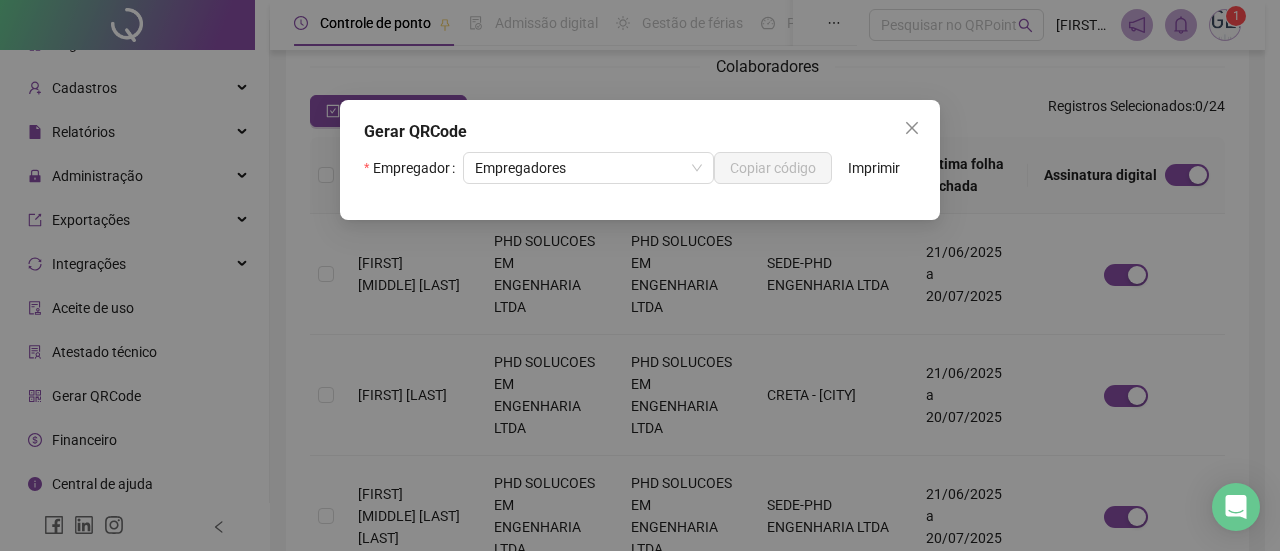 scroll, scrollTop: 134, scrollLeft: 0, axis: vertical 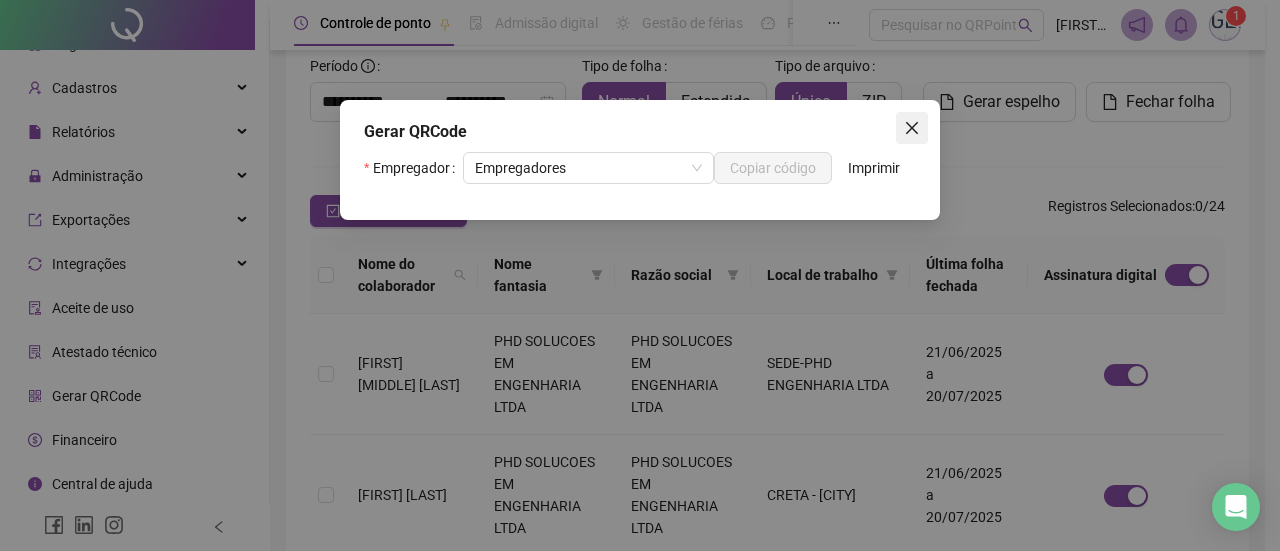click 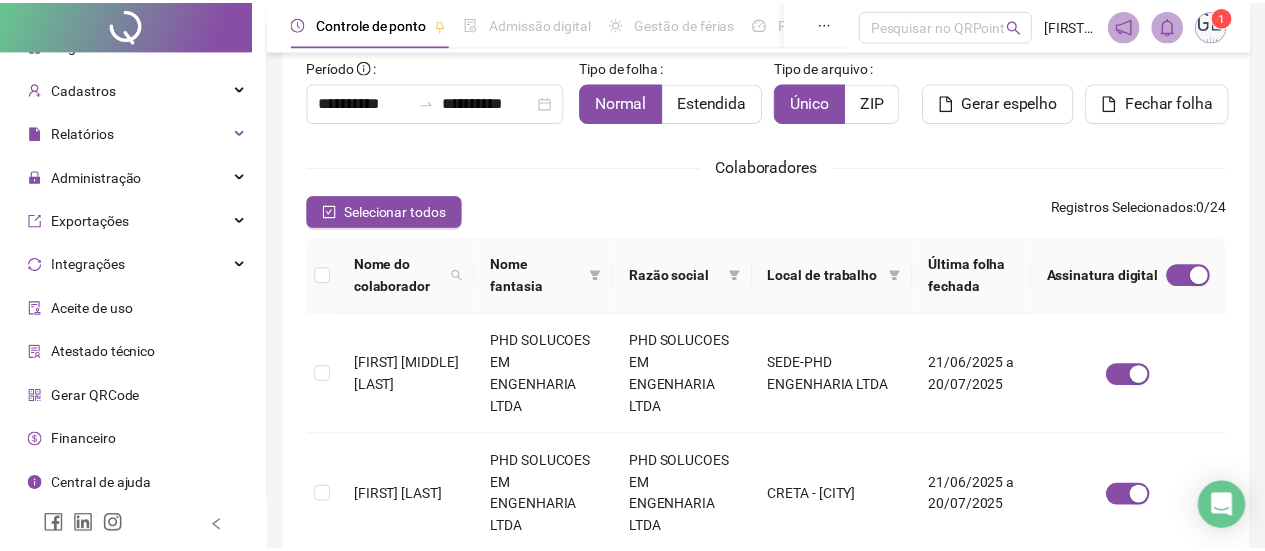 scroll, scrollTop: 234, scrollLeft: 0, axis: vertical 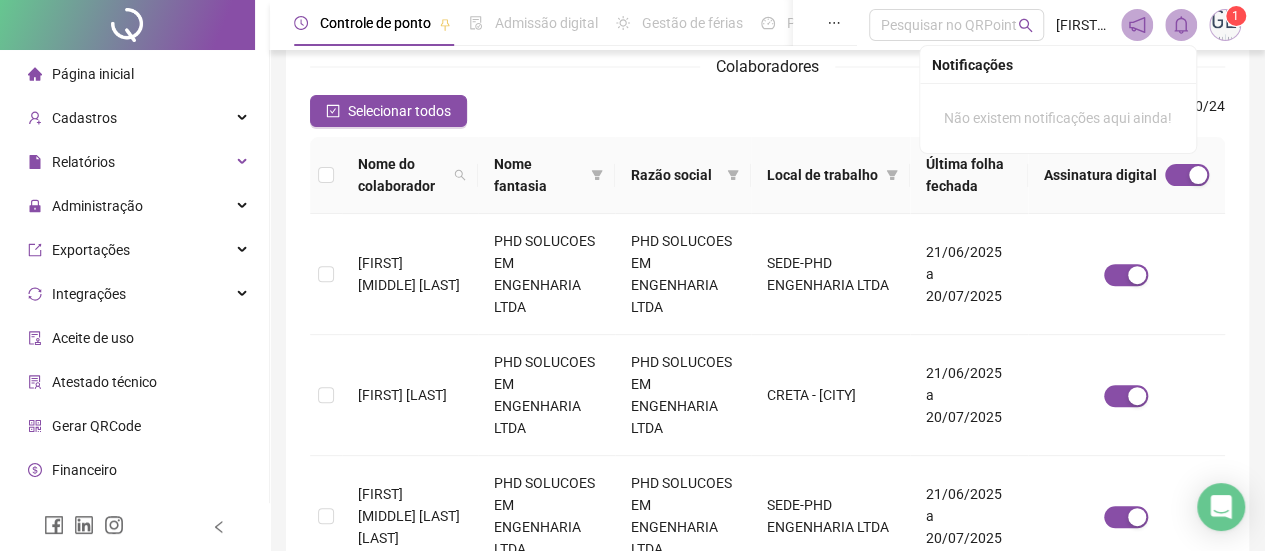click 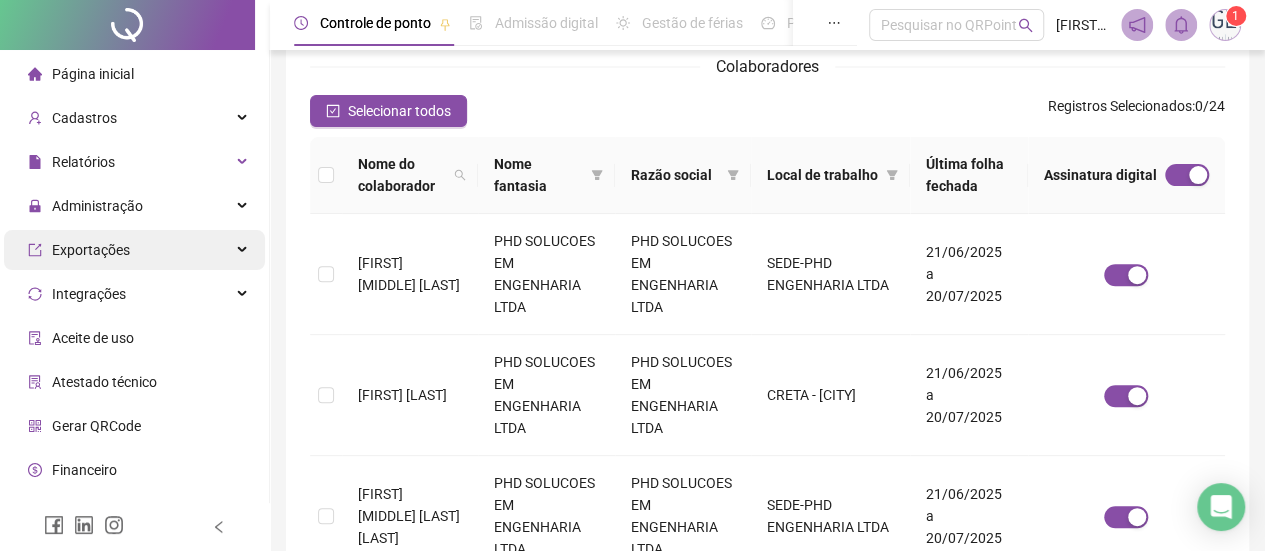 click on "Exportações" at bounding box center (134, 250) 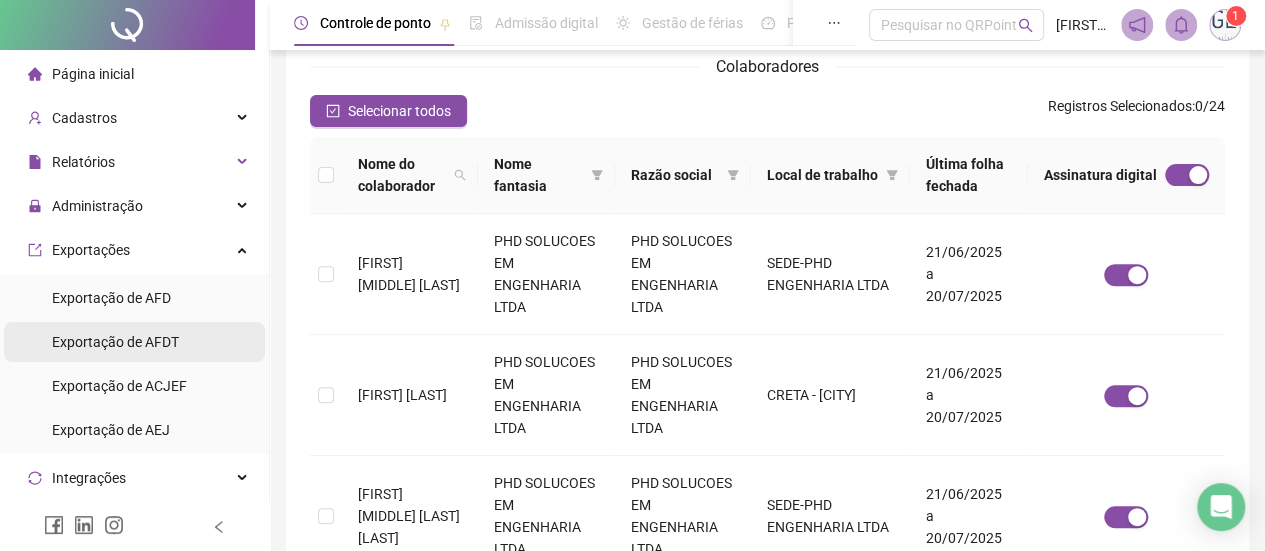 click on "Exportação de AFDT" at bounding box center (115, 342) 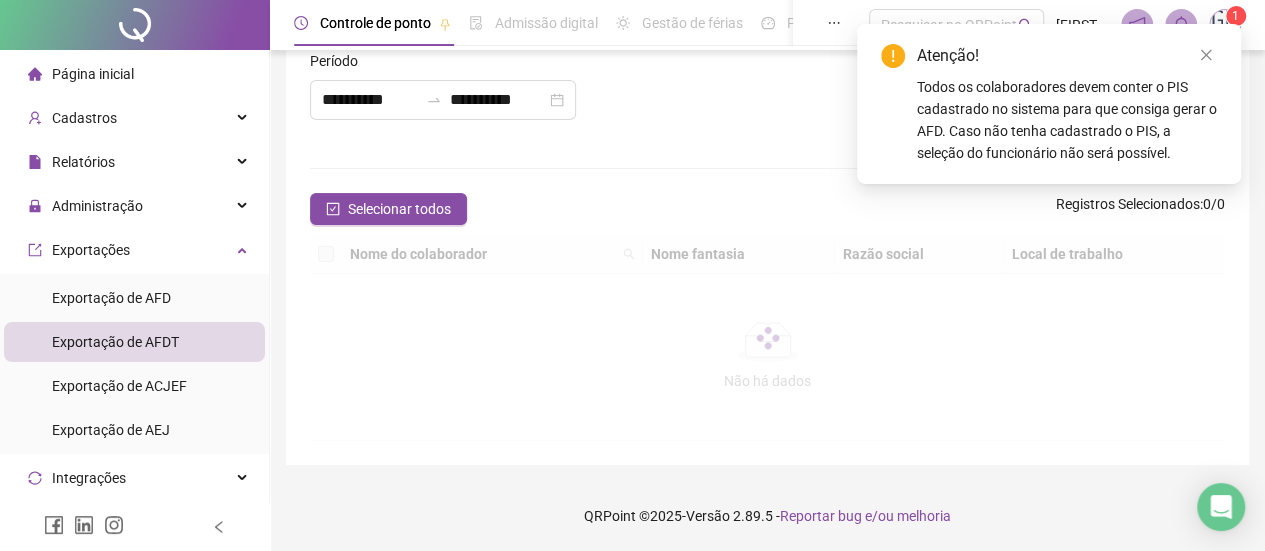 type on "**********" 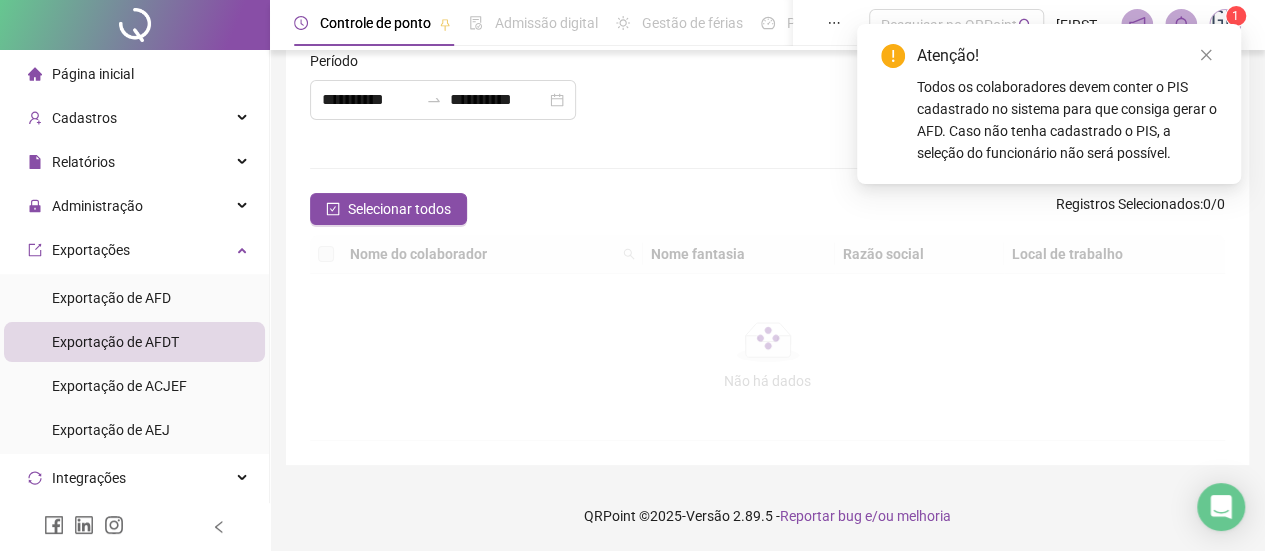 type on "**********" 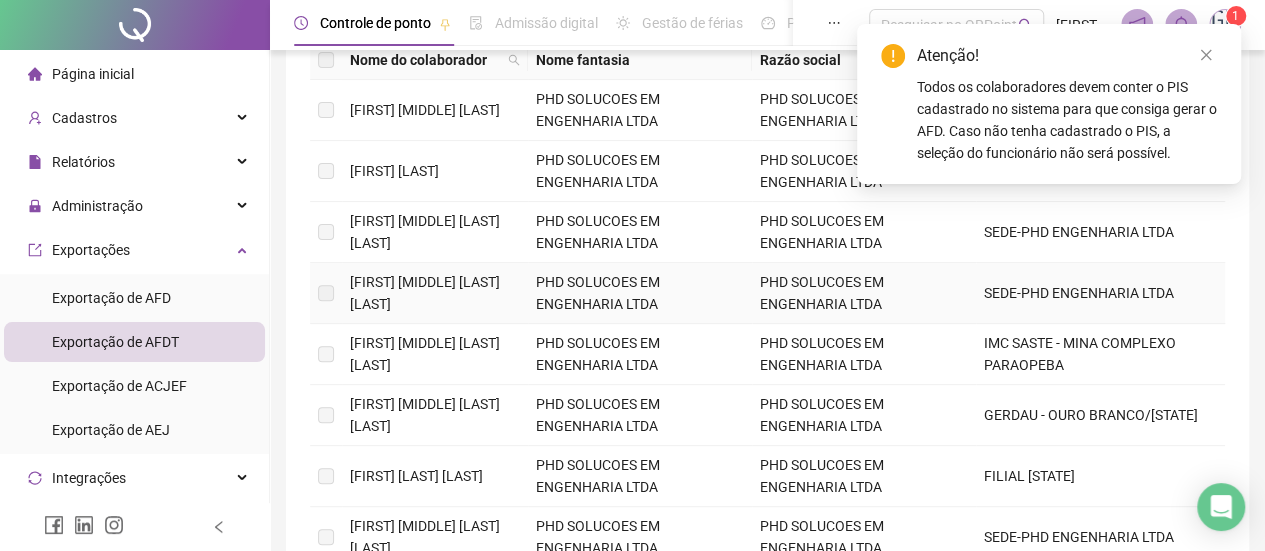 scroll, scrollTop: 134, scrollLeft: 0, axis: vertical 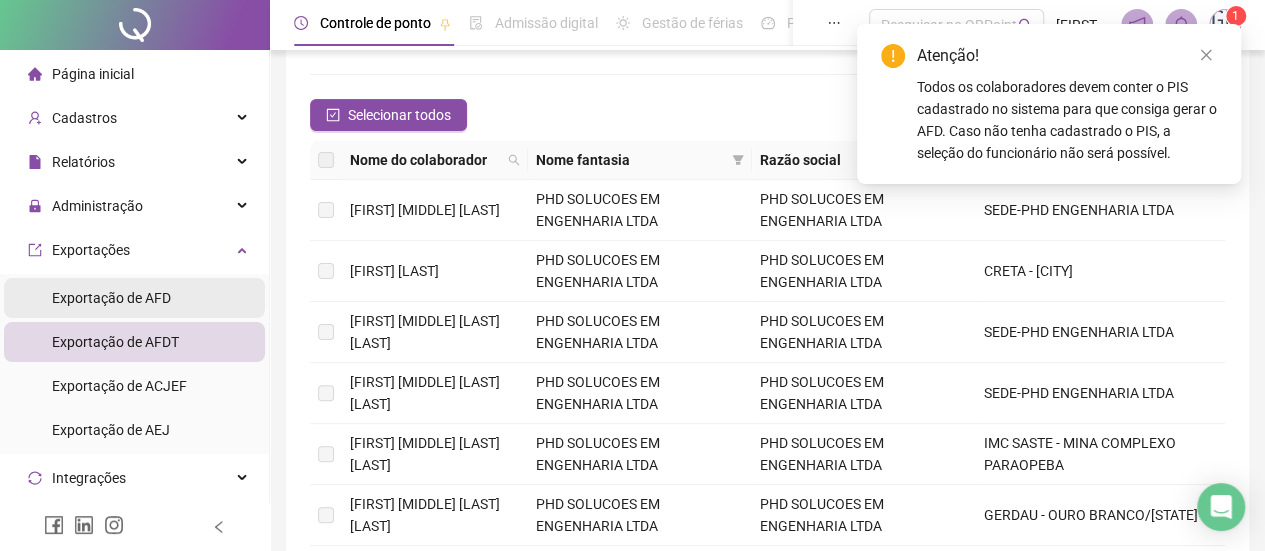 click on "Exportação de AFD" at bounding box center [111, 298] 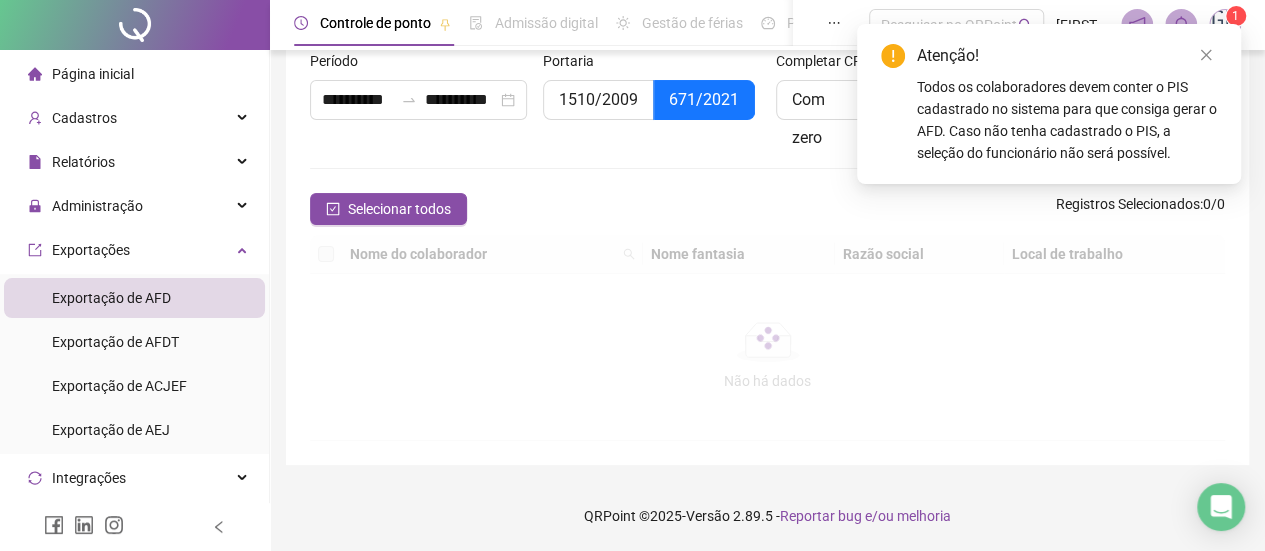type on "**********" 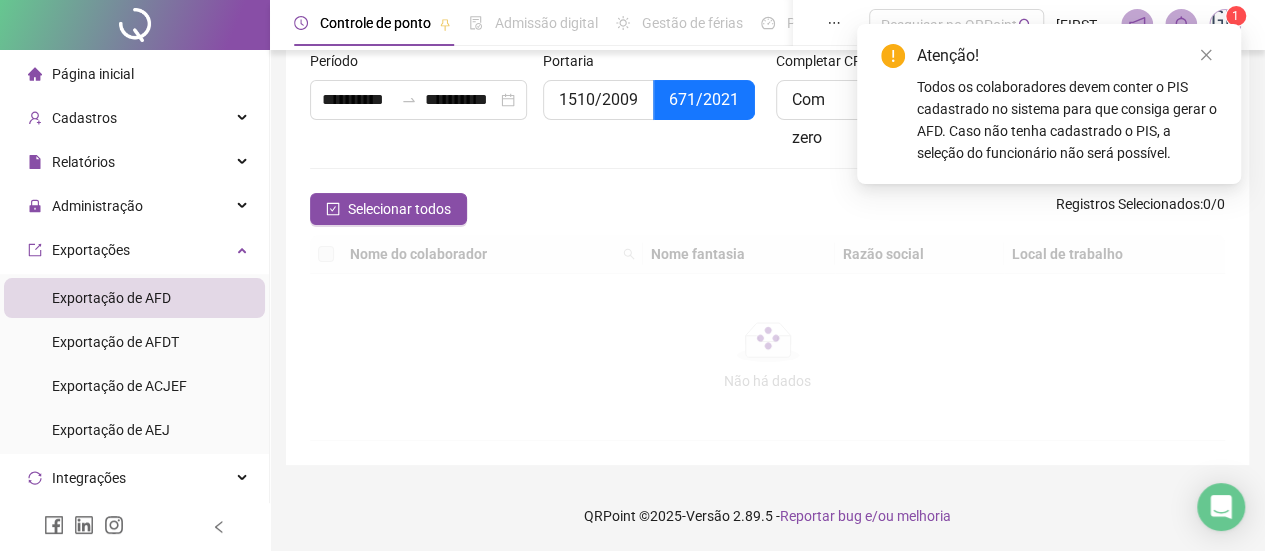 type on "**********" 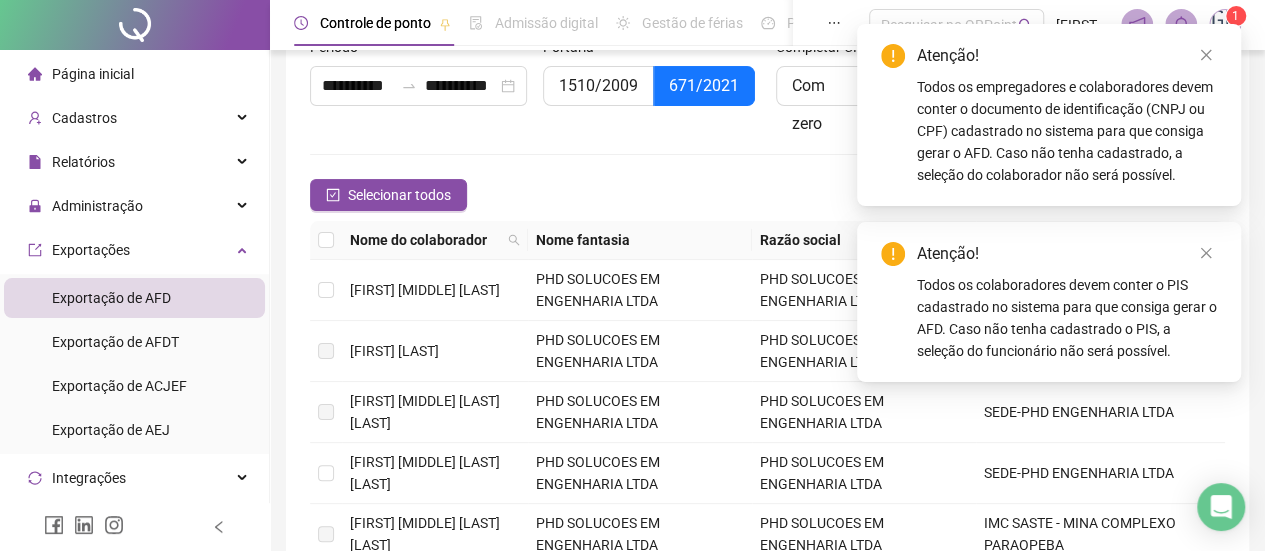 scroll, scrollTop: 134, scrollLeft: 0, axis: vertical 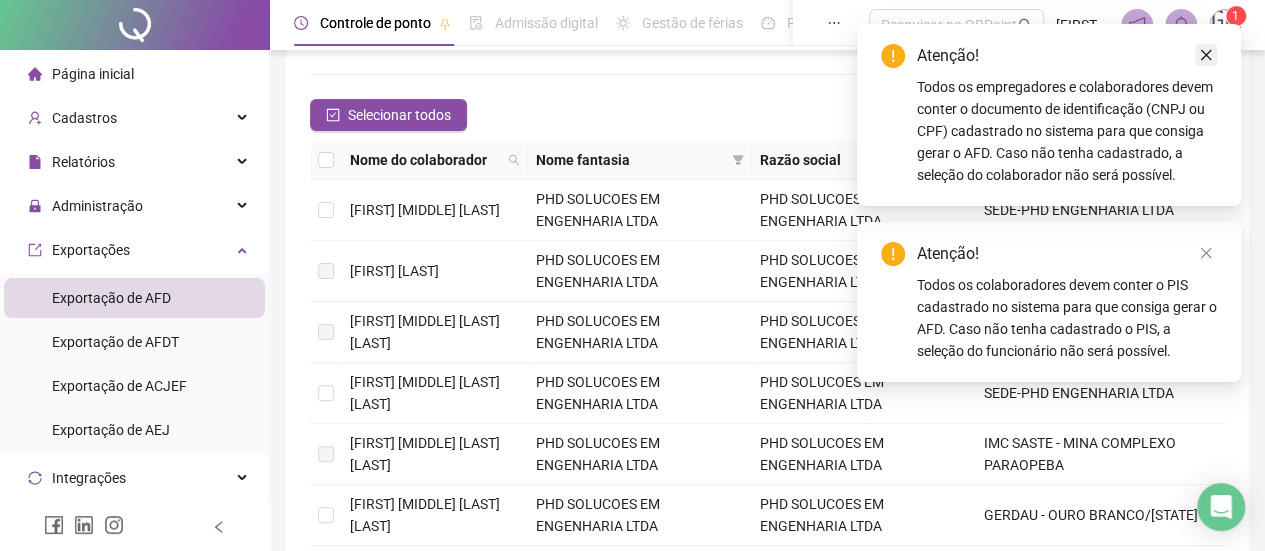 click 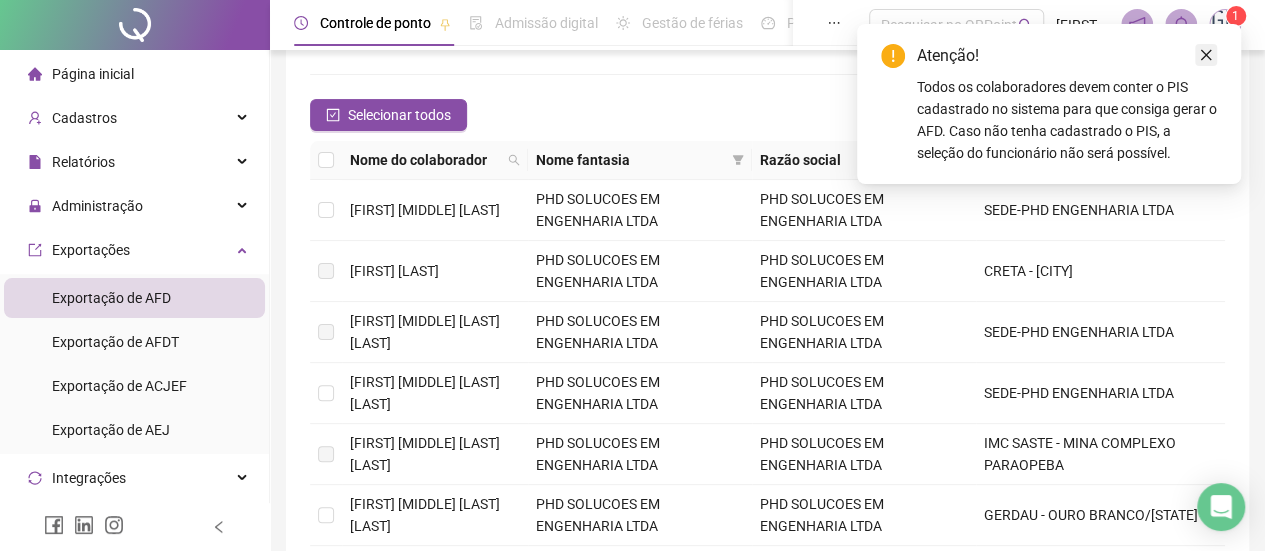 click 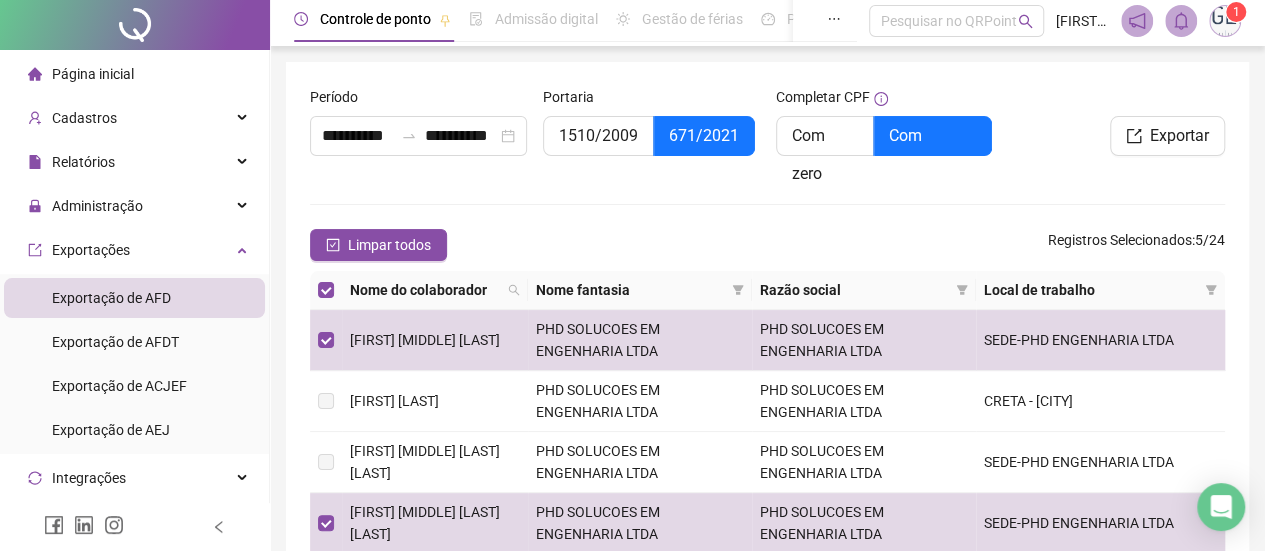 scroll, scrollTop: 0, scrollLeft: 0, axis: both 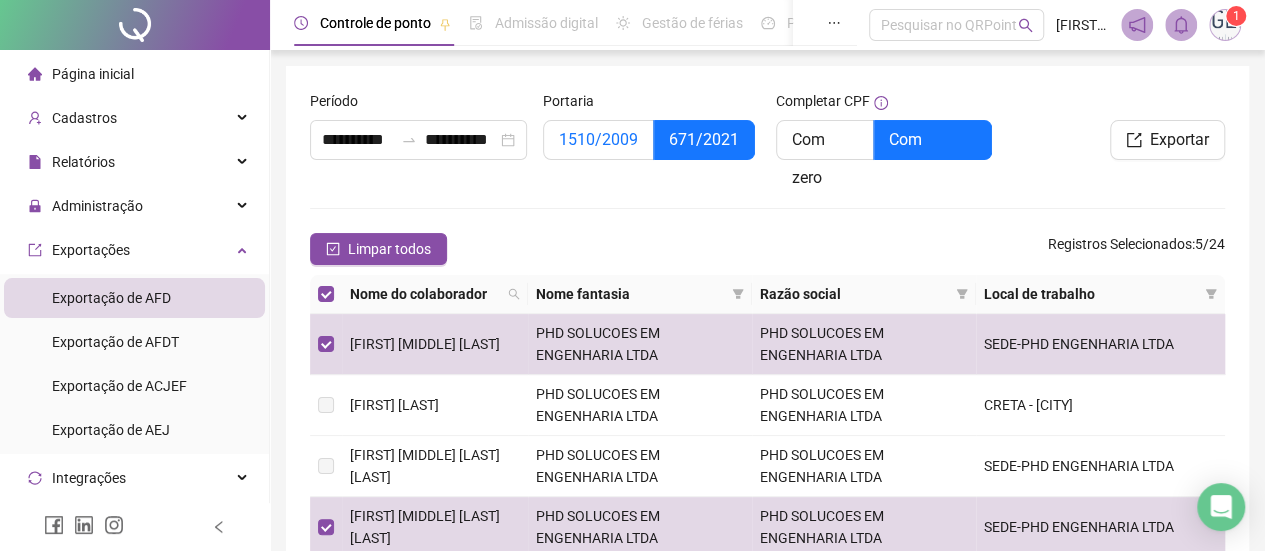click on "1510/2009" at bounding box center [598, 140] 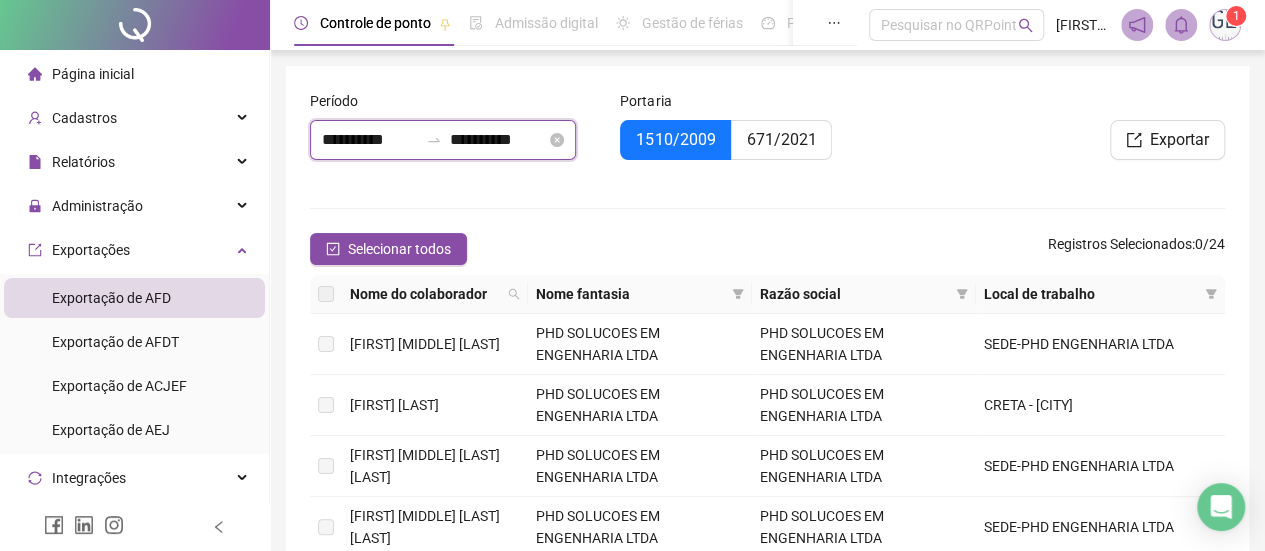 click on "**********" at bounding box center (370, 140) 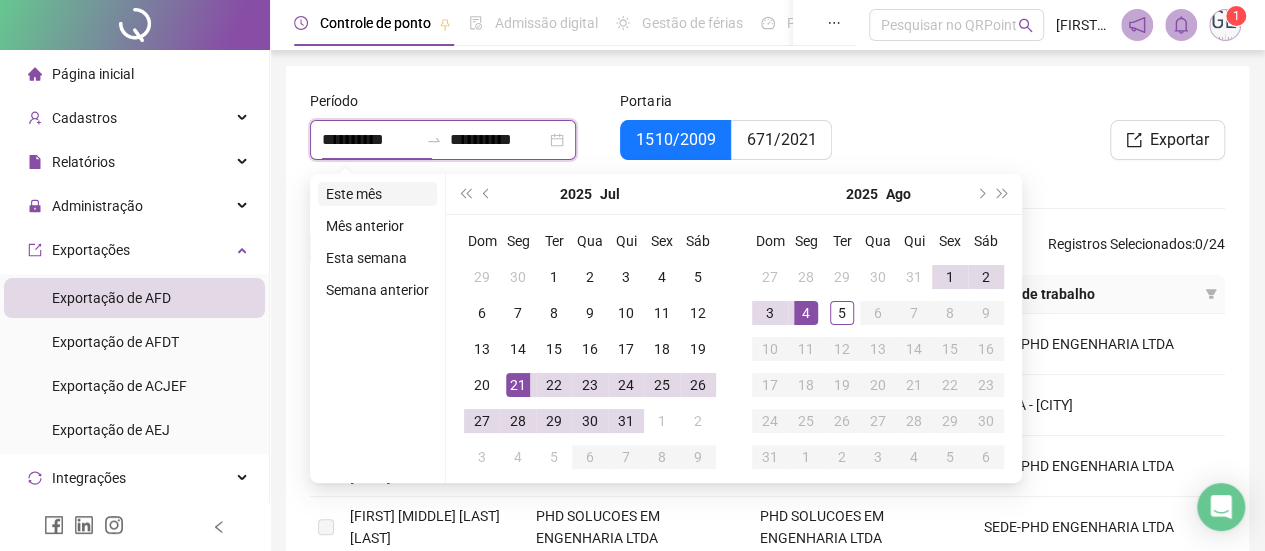 type on "**********" 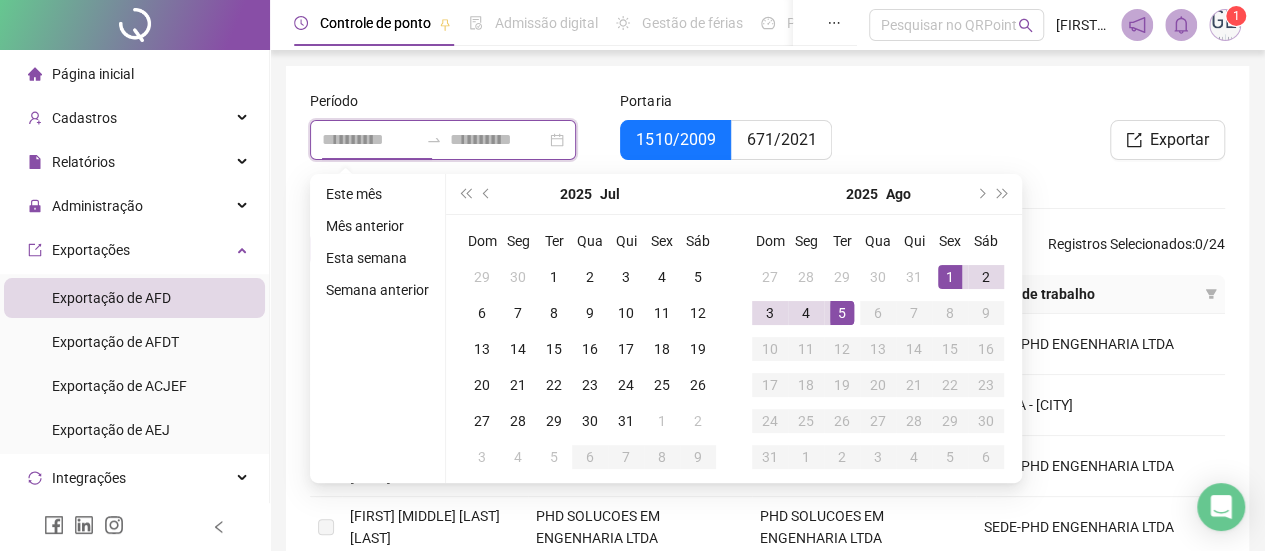 type on "**********" 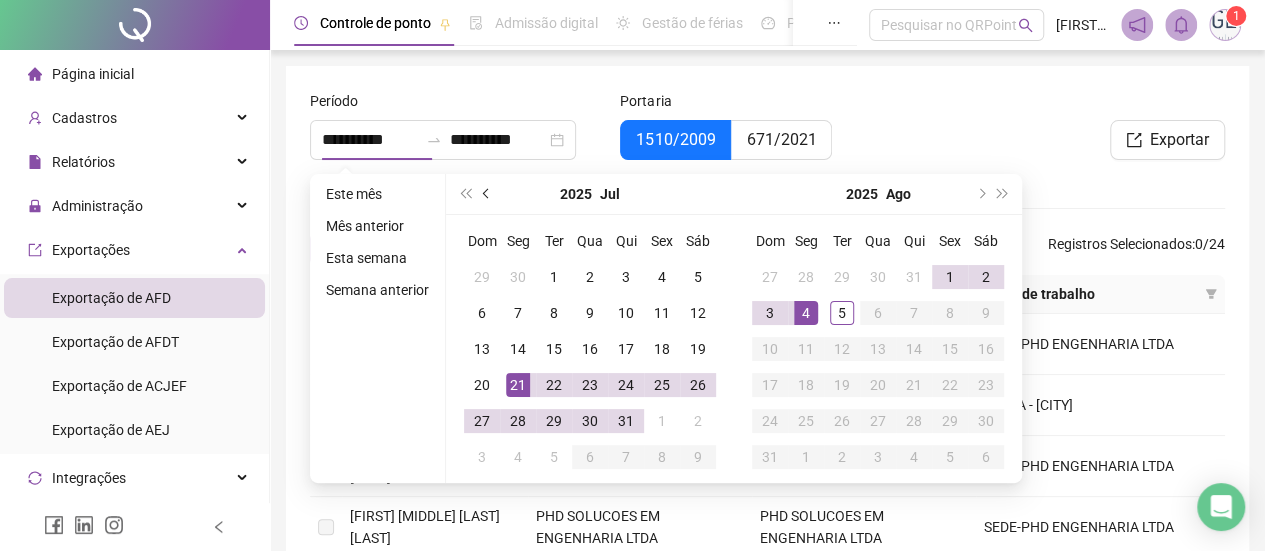 click at bounding box center [488, 194] 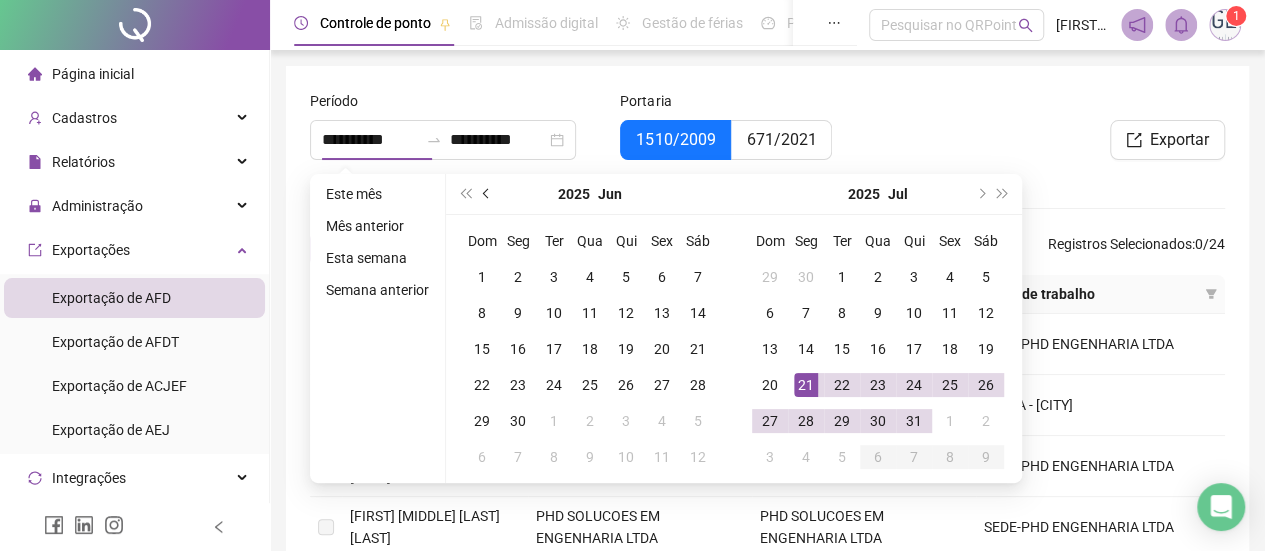 click at bounding box center [488, 194] 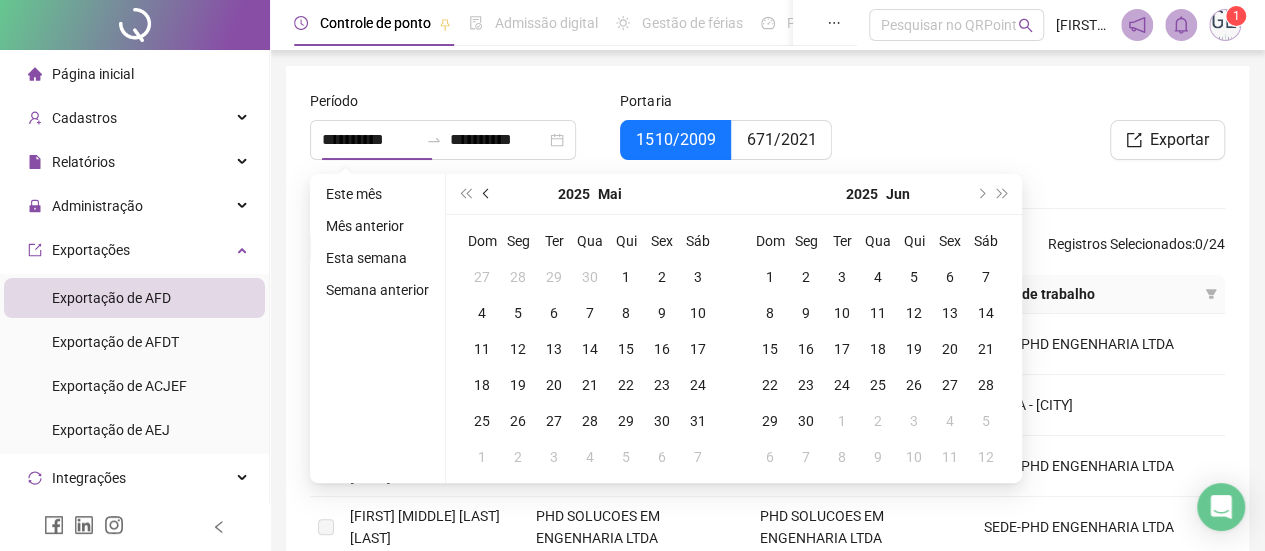 click at bounding box center [487, 194] 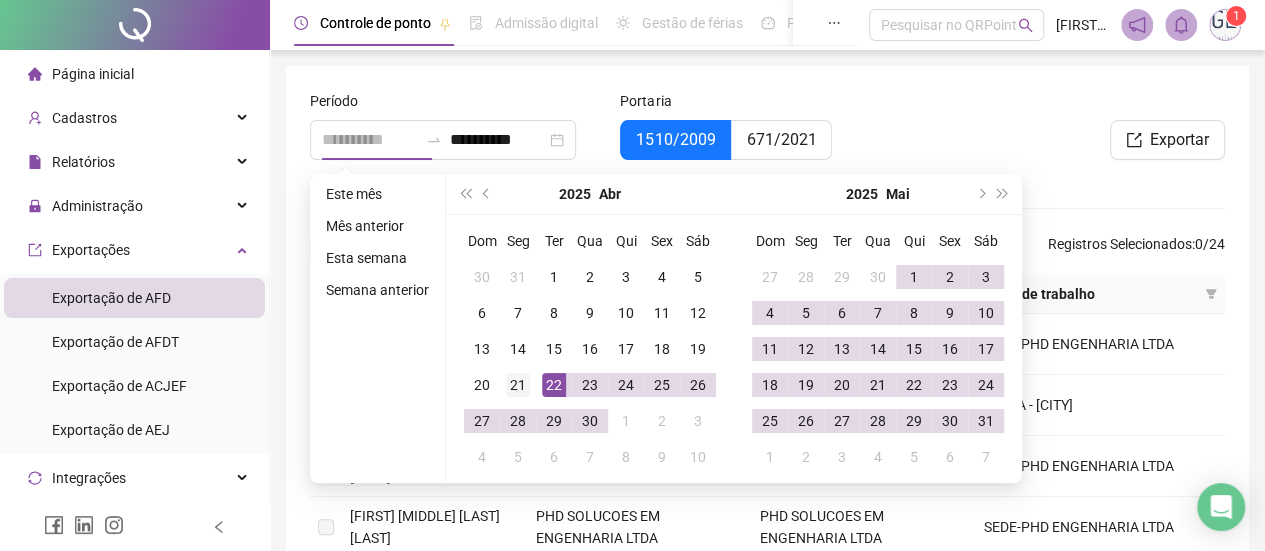 type on "**********" 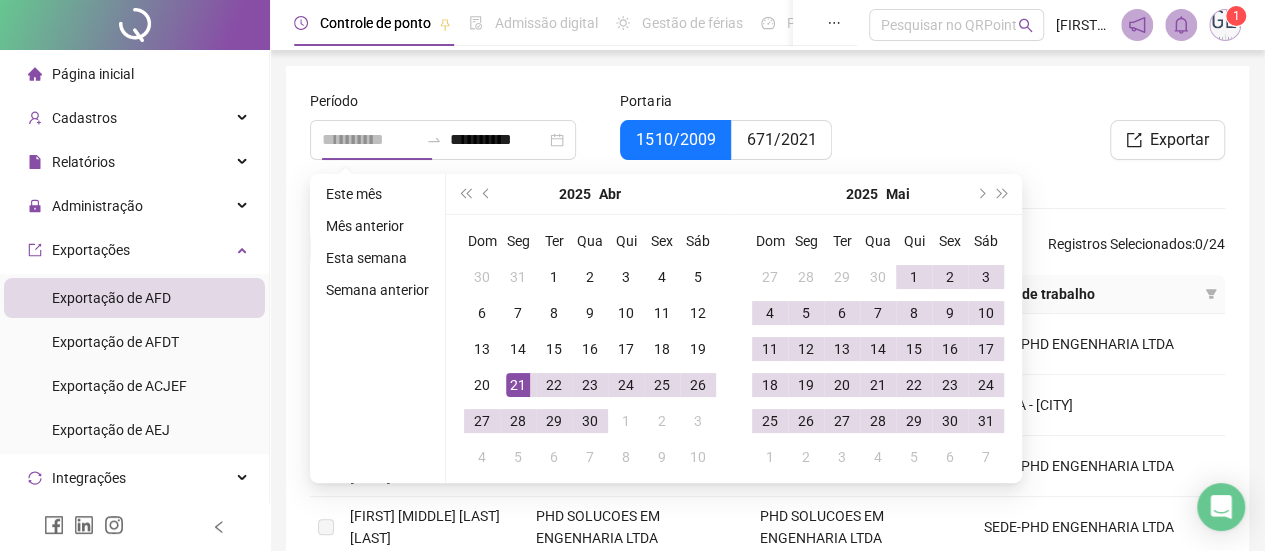 click on "21" at bounding box center [518, 385] 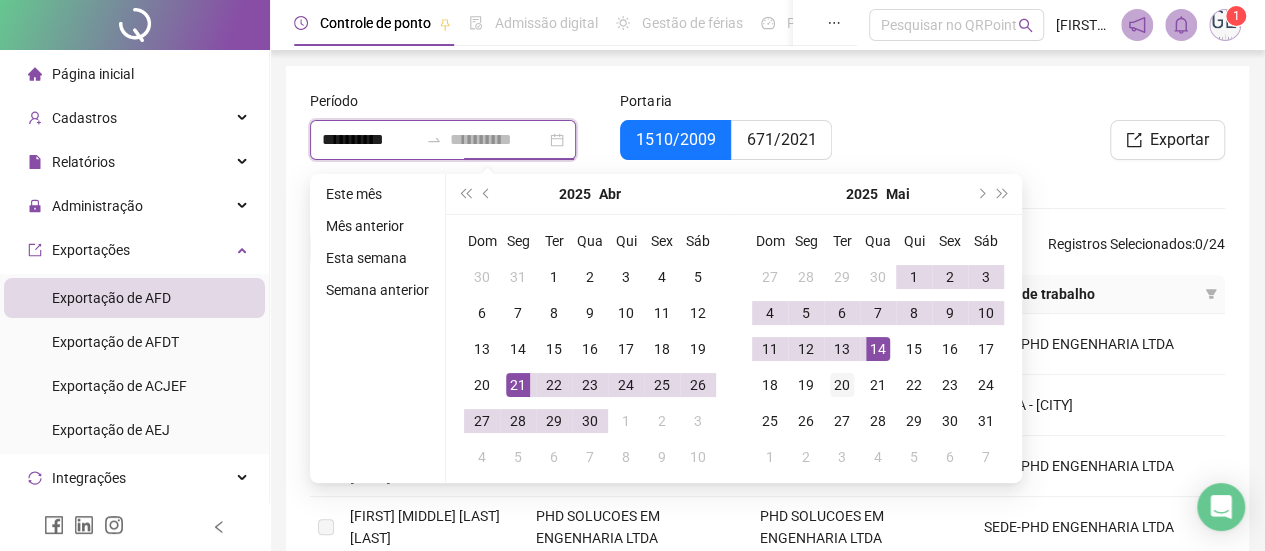 type on "**********" 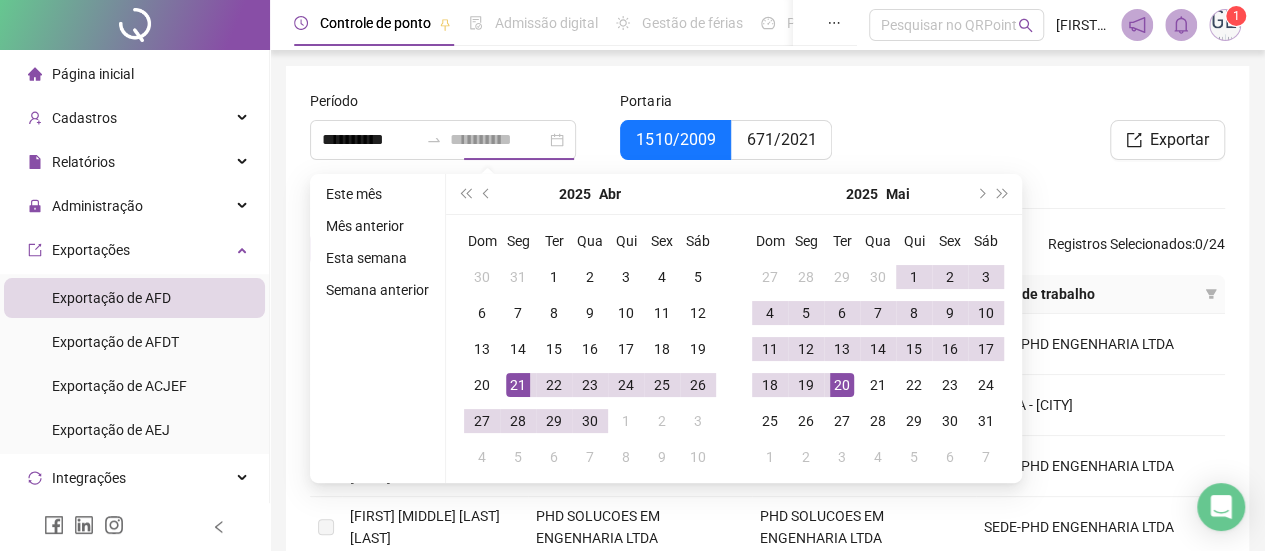click on "20" at bounding box center (842, 385) 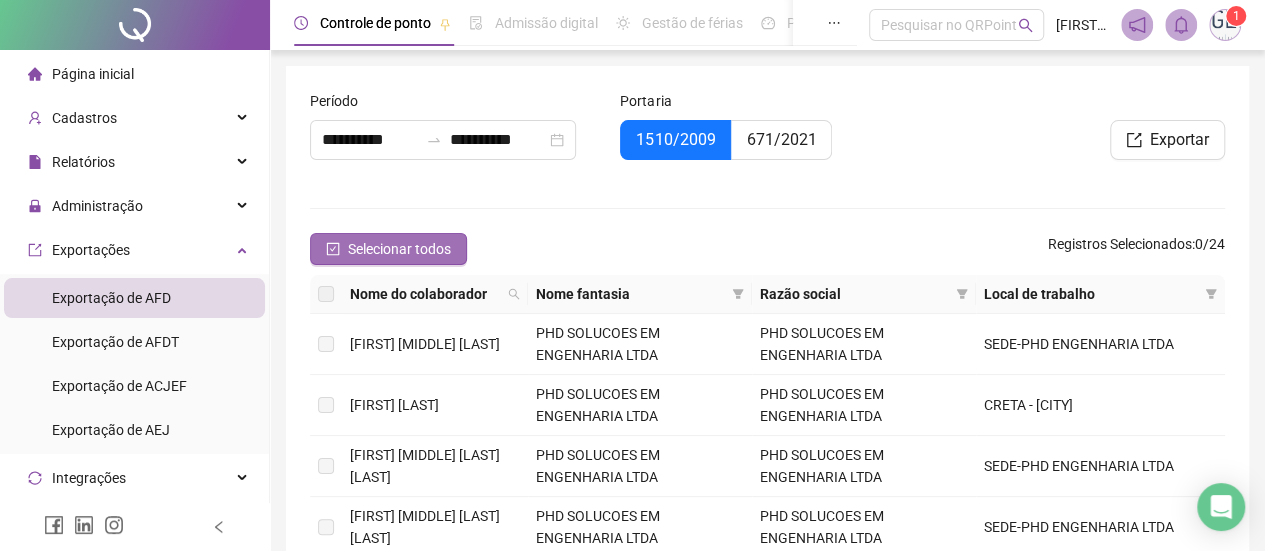 click on "Selecionar todos" at bounding box center [399, 249] 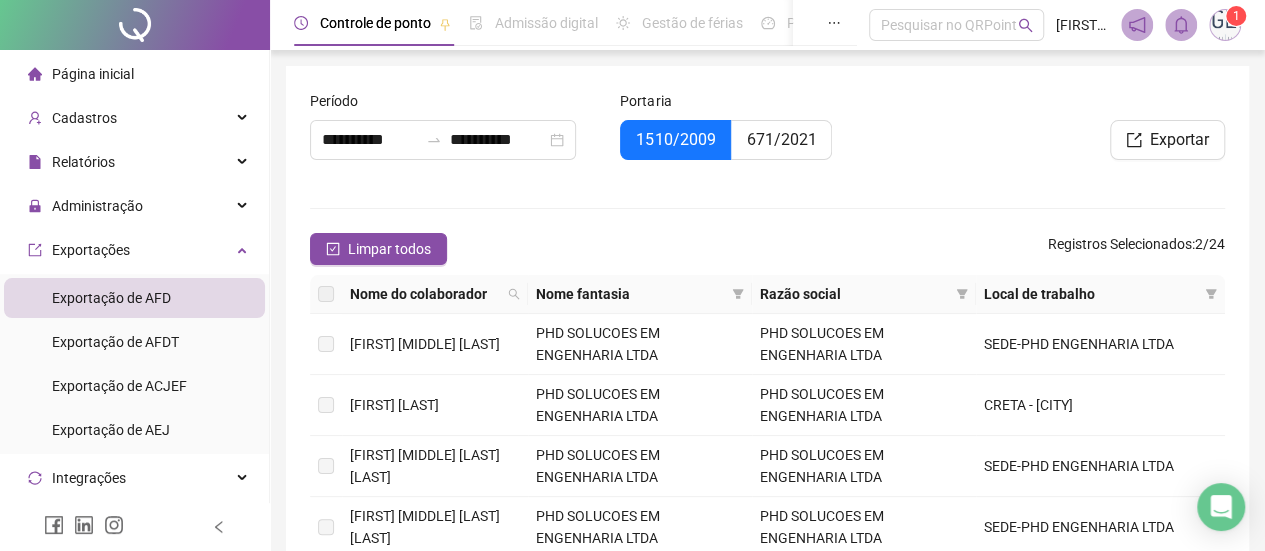 click at bounding box center (326, 294) 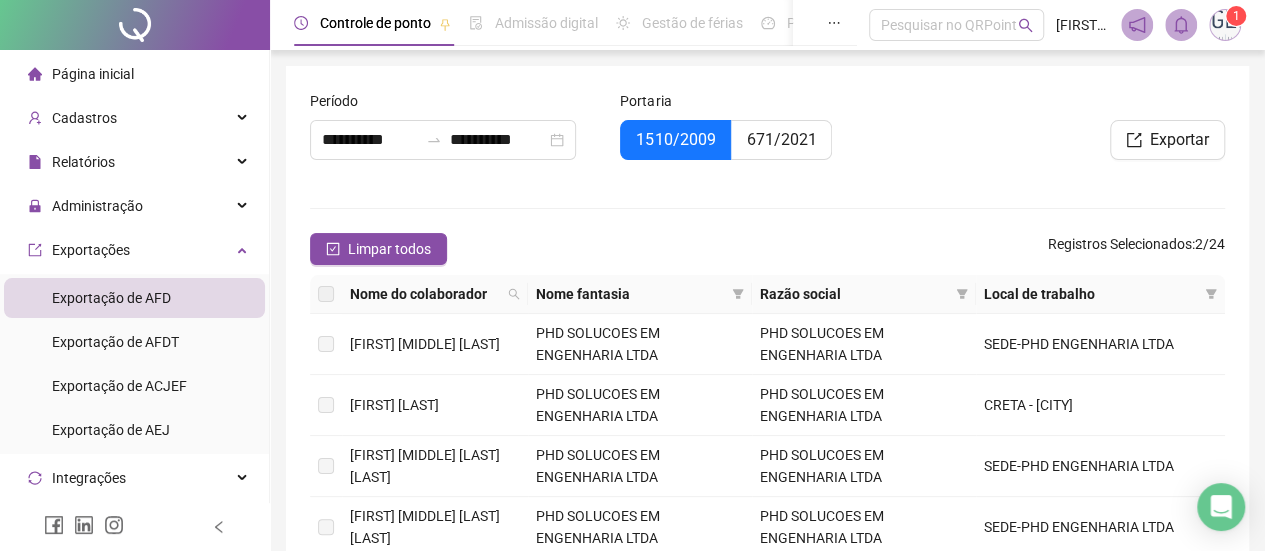click on "**********" at bounding box center (767, 535) 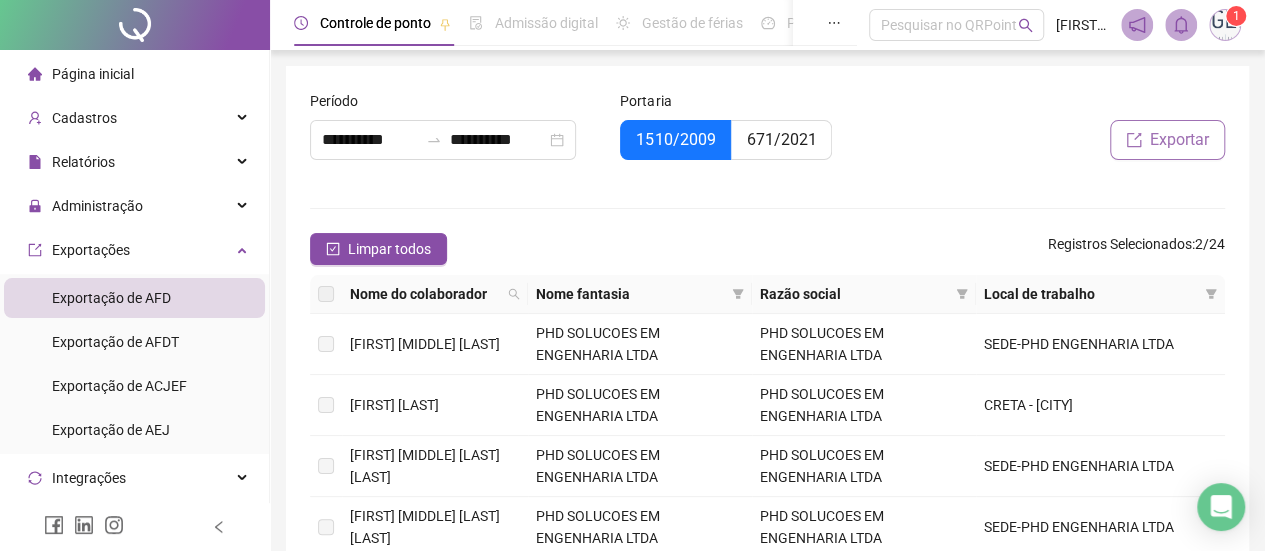 click on "Exportar" at bounding box center (1179, 140) 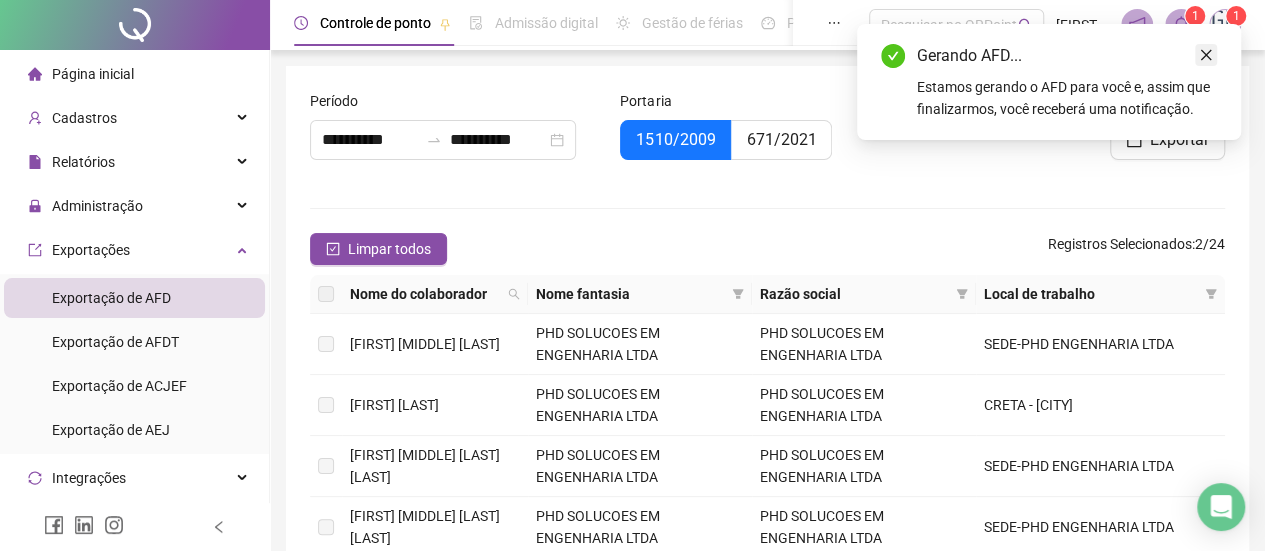 click 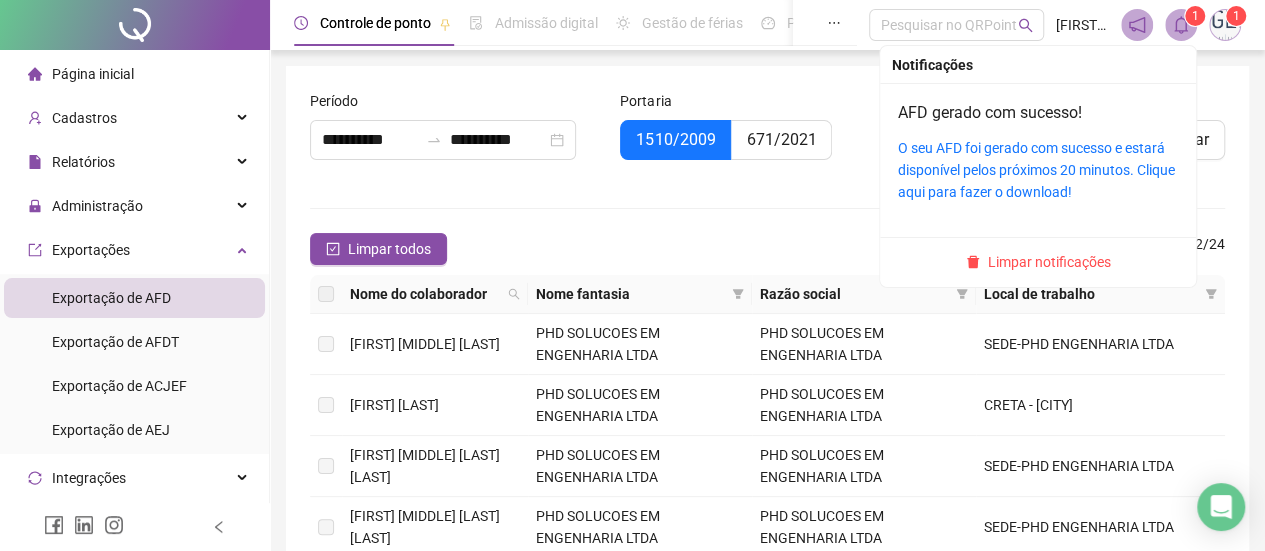 click 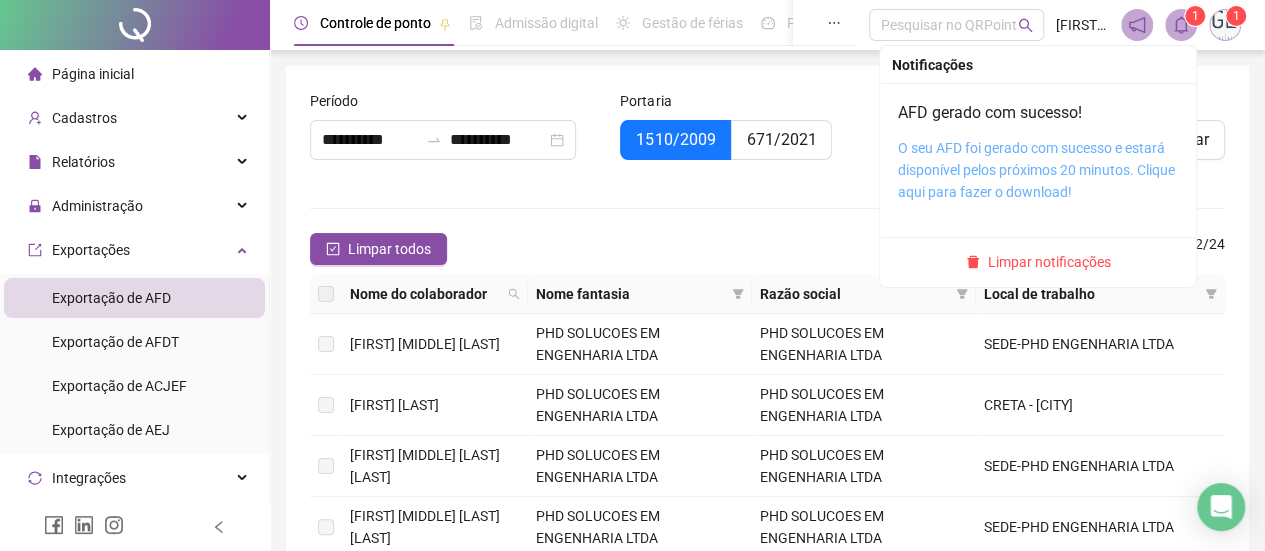 click on "O seu AFD foi gerado com sucesso e estará disponível pelos próximos 20 minutos.
Clique aqui para fazer o download!" at bounding box center [1036, 170] 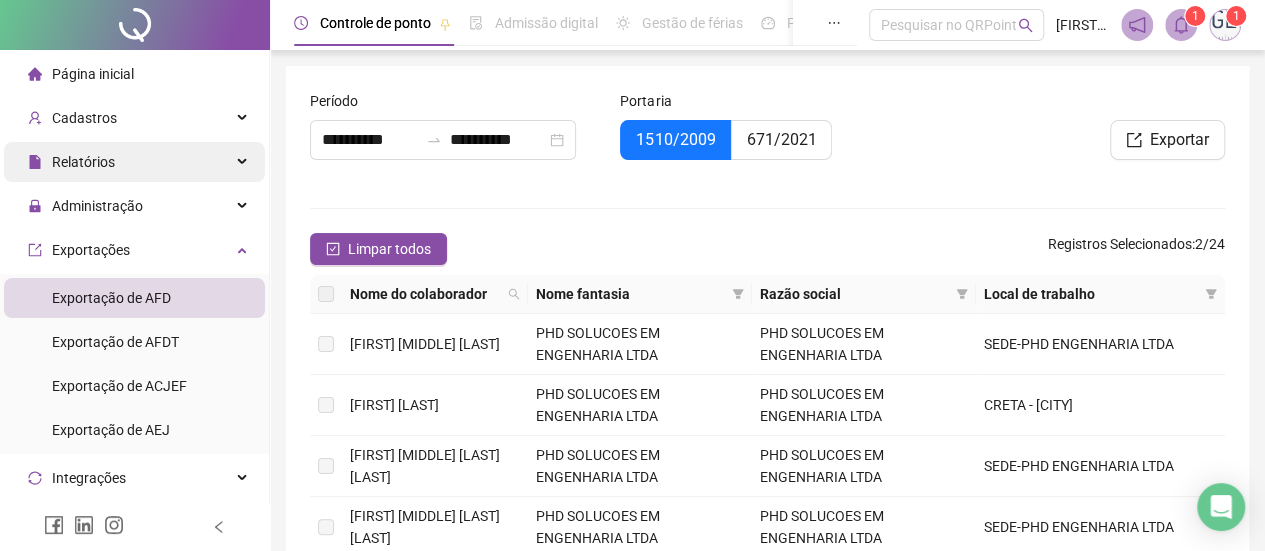 click on "Relatórios" at bounding box center (134, 162) 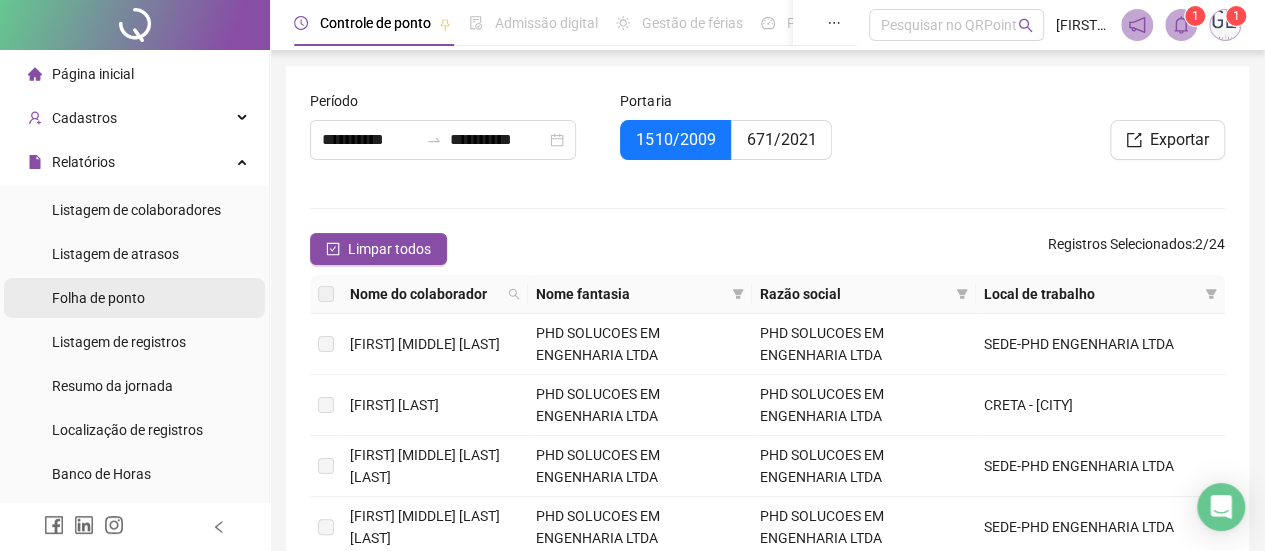 click on "Folha de ponto" at bounding box center (98, 298) 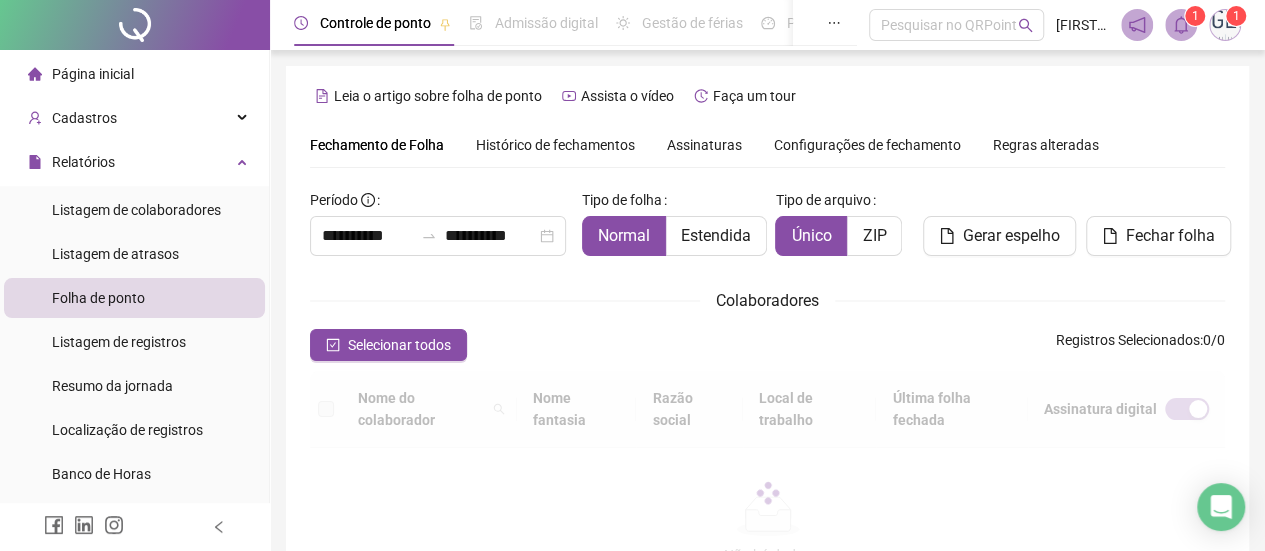 type on "**********" 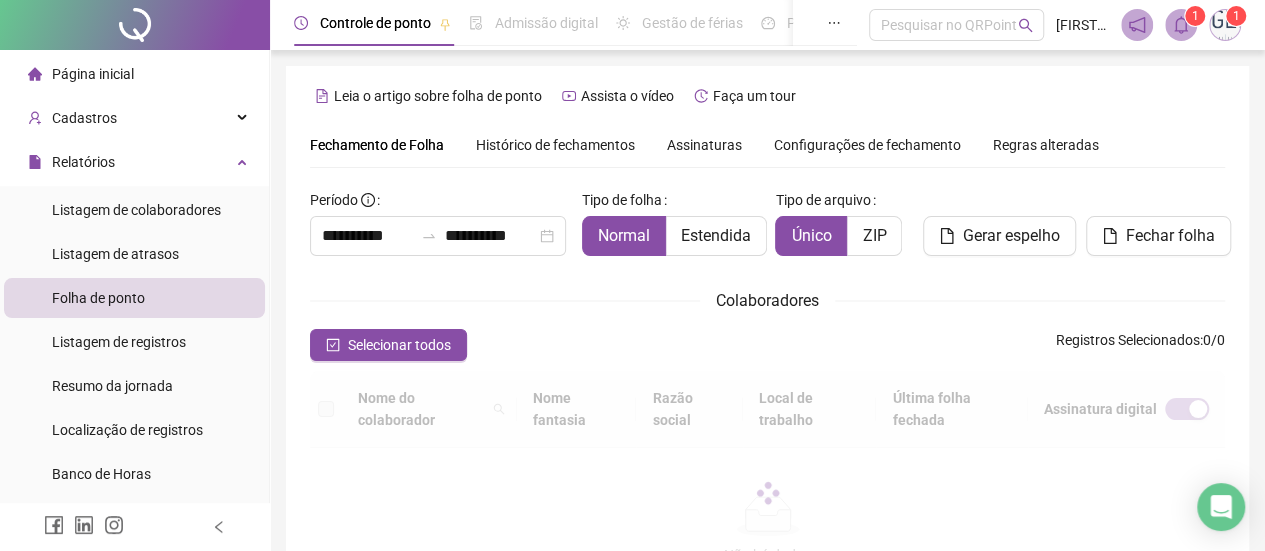 type on "**********" 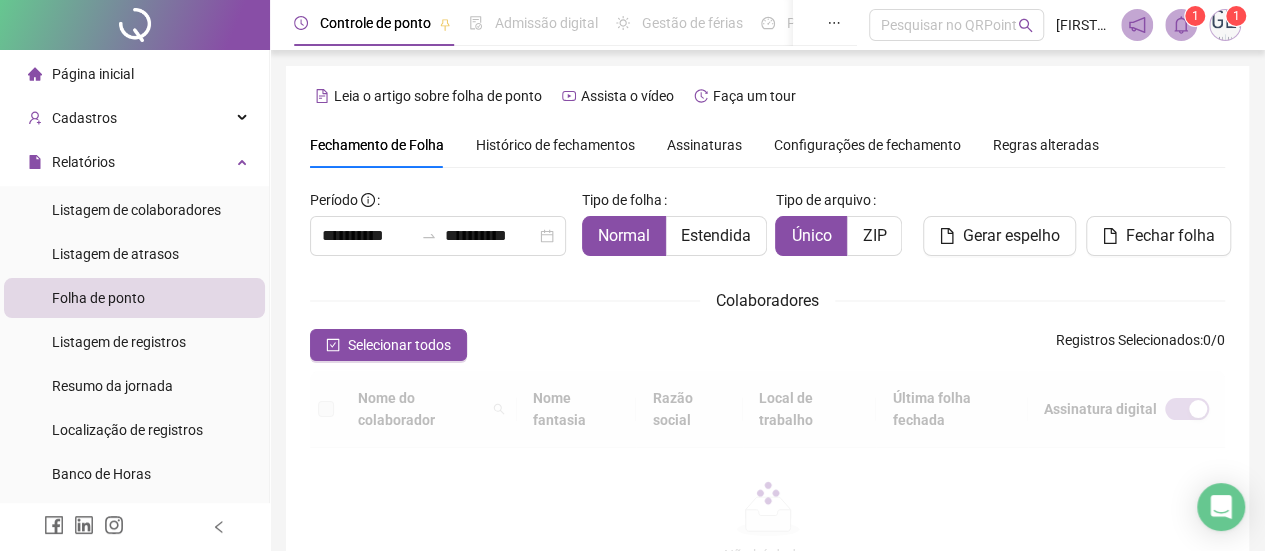 scroll, scrollTop: 134, scrollLeft: 0, axis: vertical 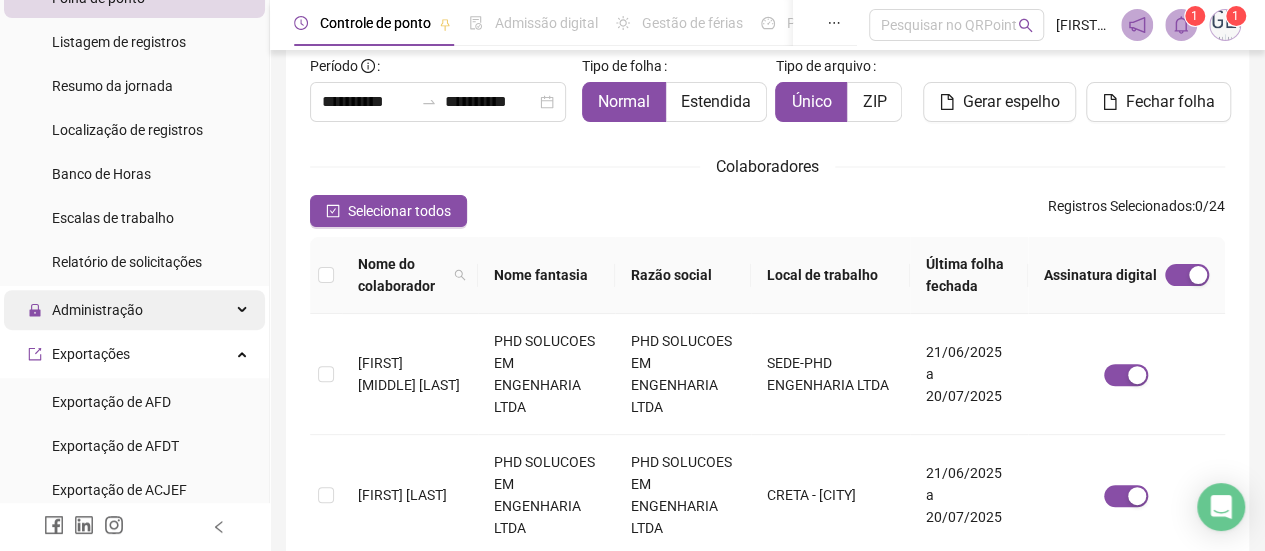 click at bounding box center [244, 310] 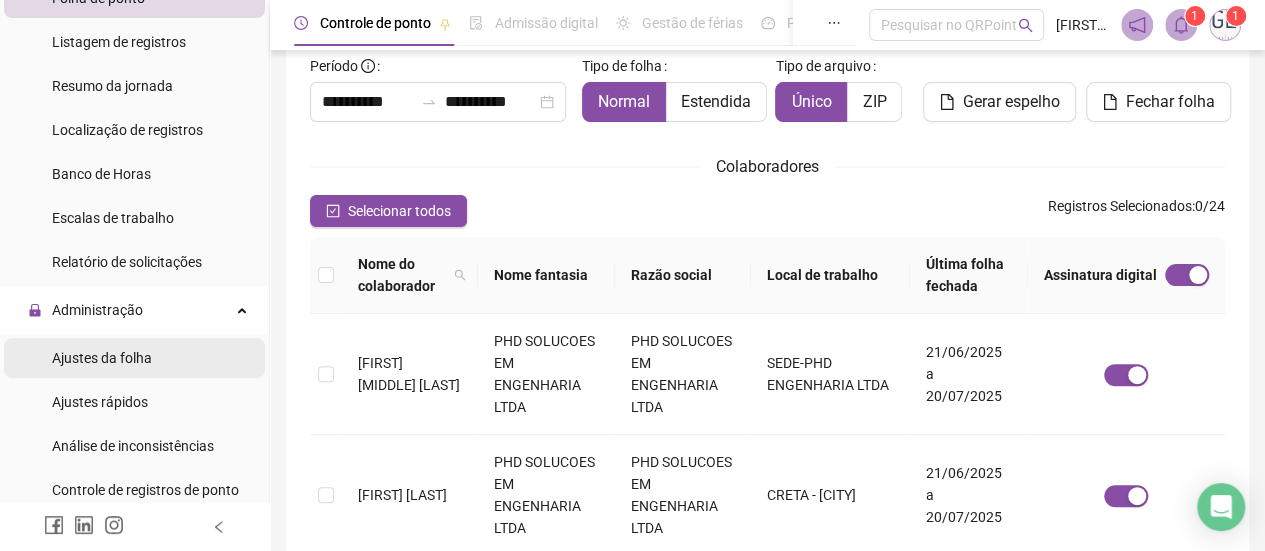 click on "Ajustes da folha" at bounding box center [102, 358] 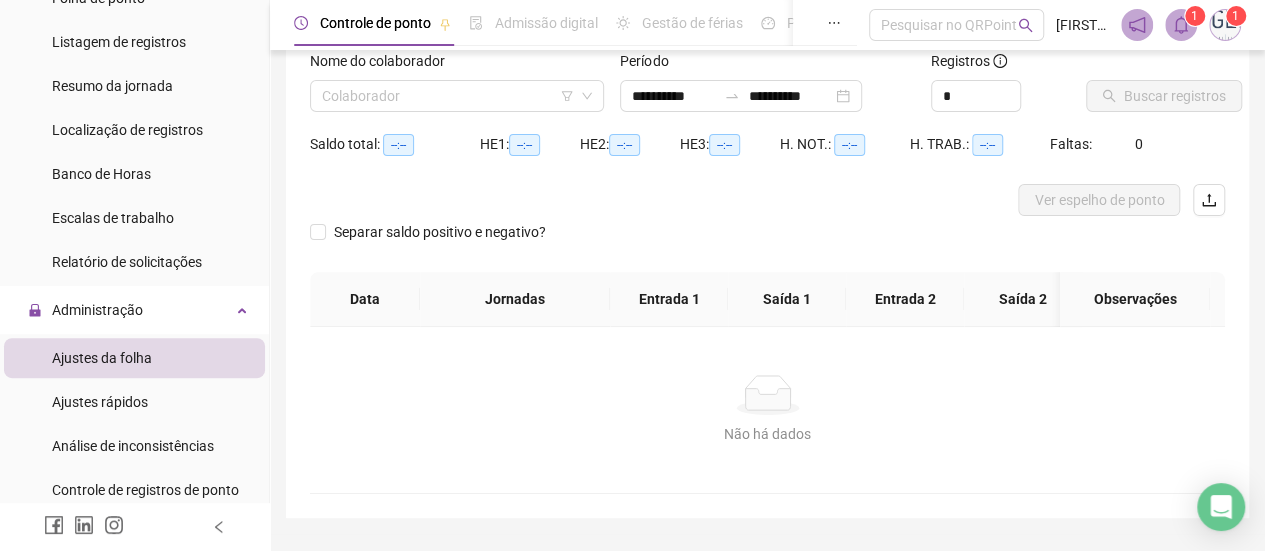 type on "**********" 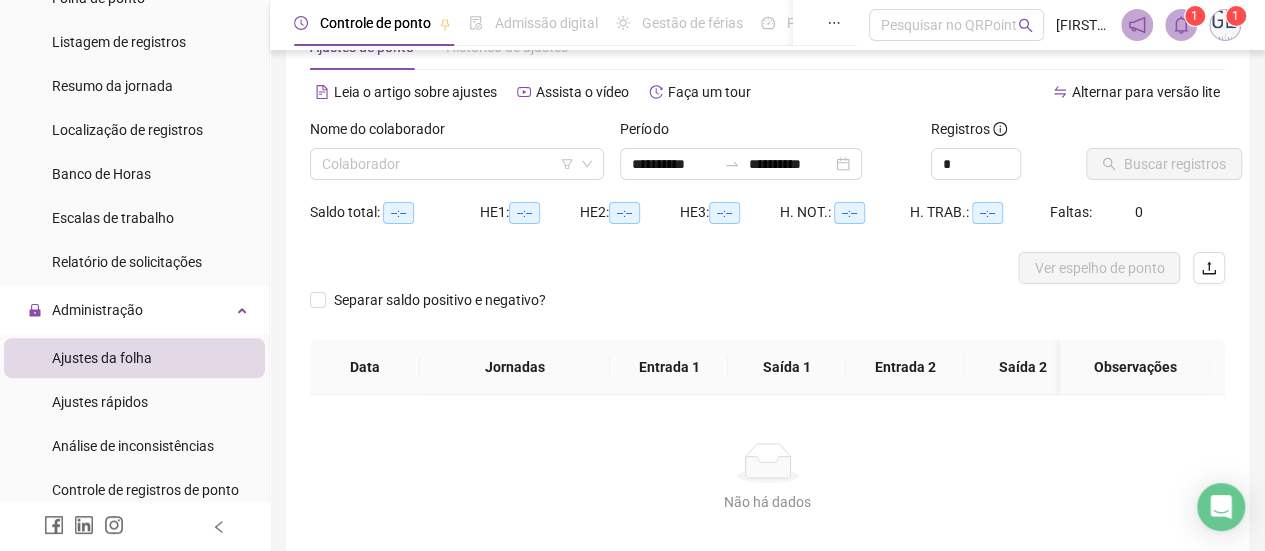 scroll, scrollTop: 0, scrollLeft: 0, axis: both 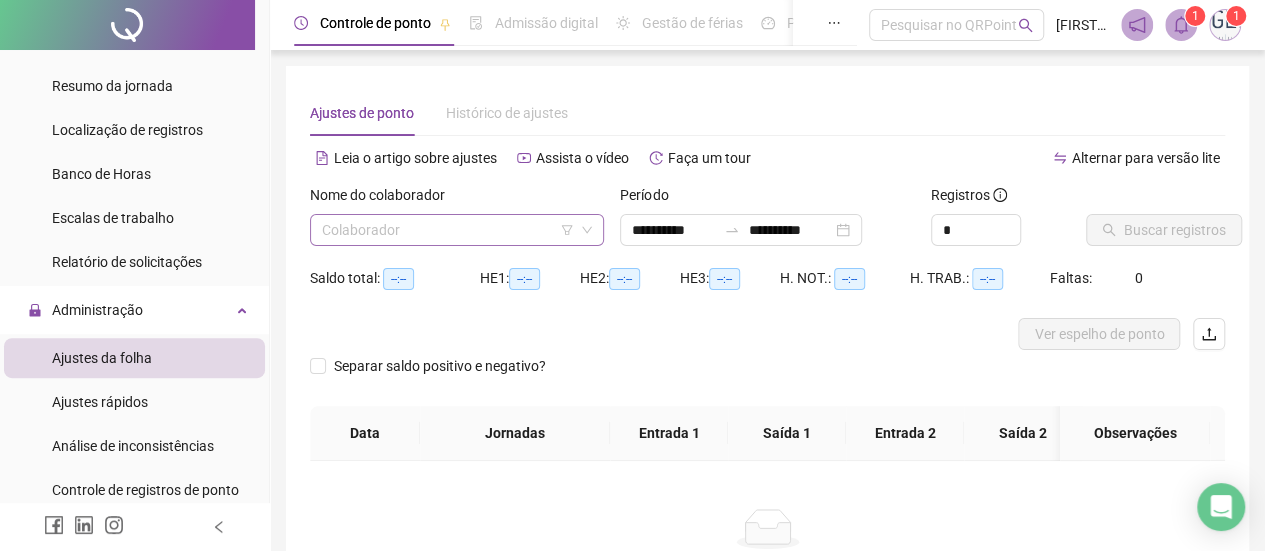 click at bounding box center (448, 230) 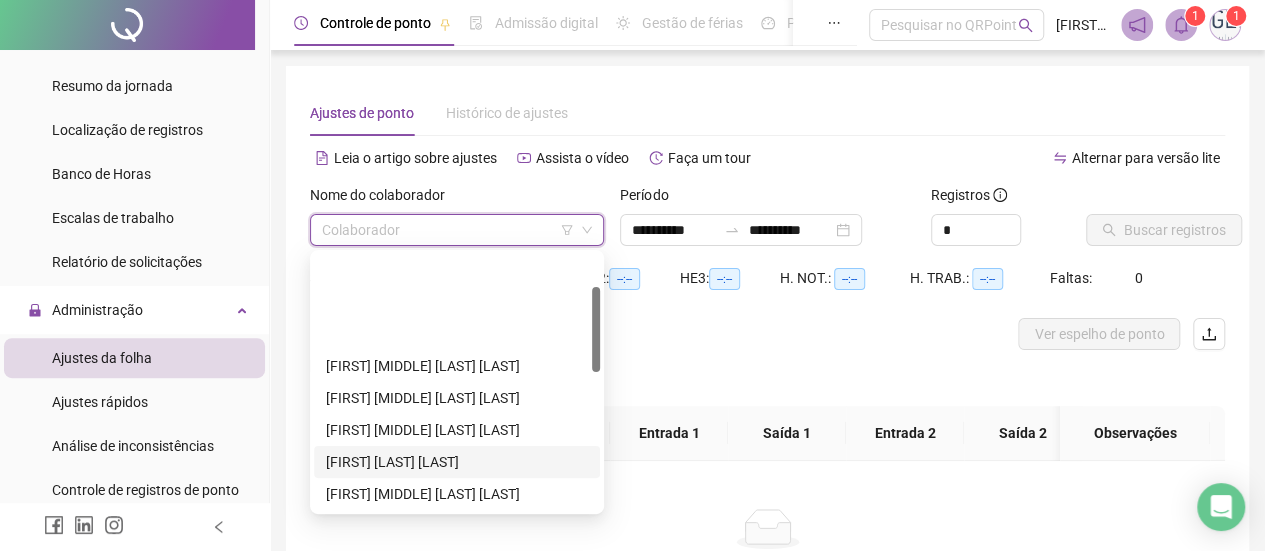 scroll, scrollTop: 100, scrollLeft: 0, axis: vertical 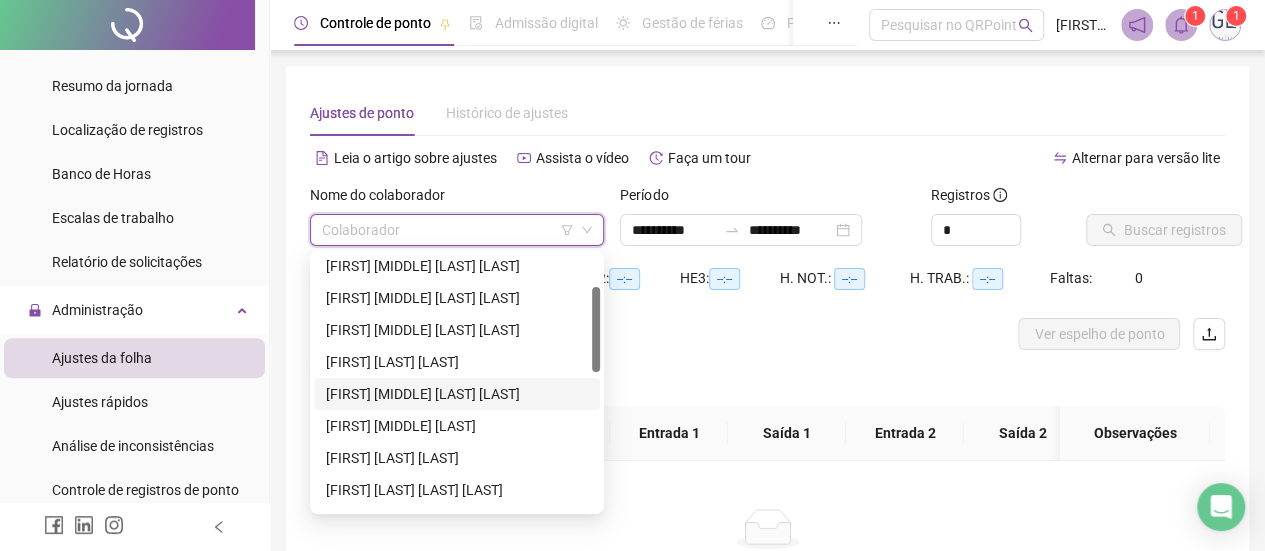 click on "[FIRST] [MIDDLE] [LAST] [LAST]" at bounding box center [457, 394] 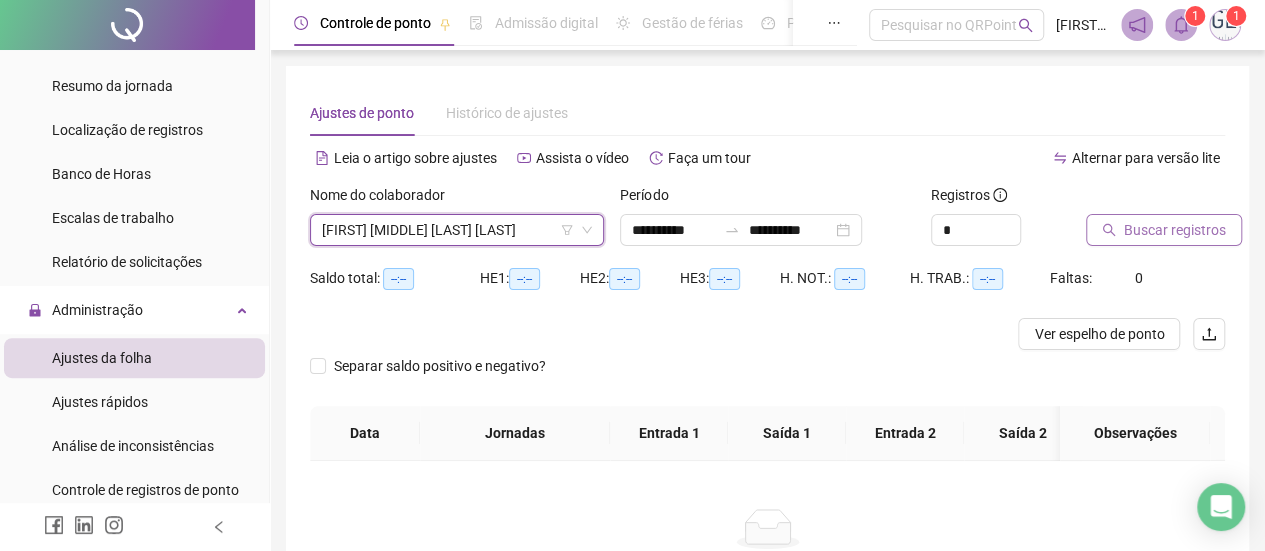 click on "Buscar registros" at bounding box center [1175, 230] 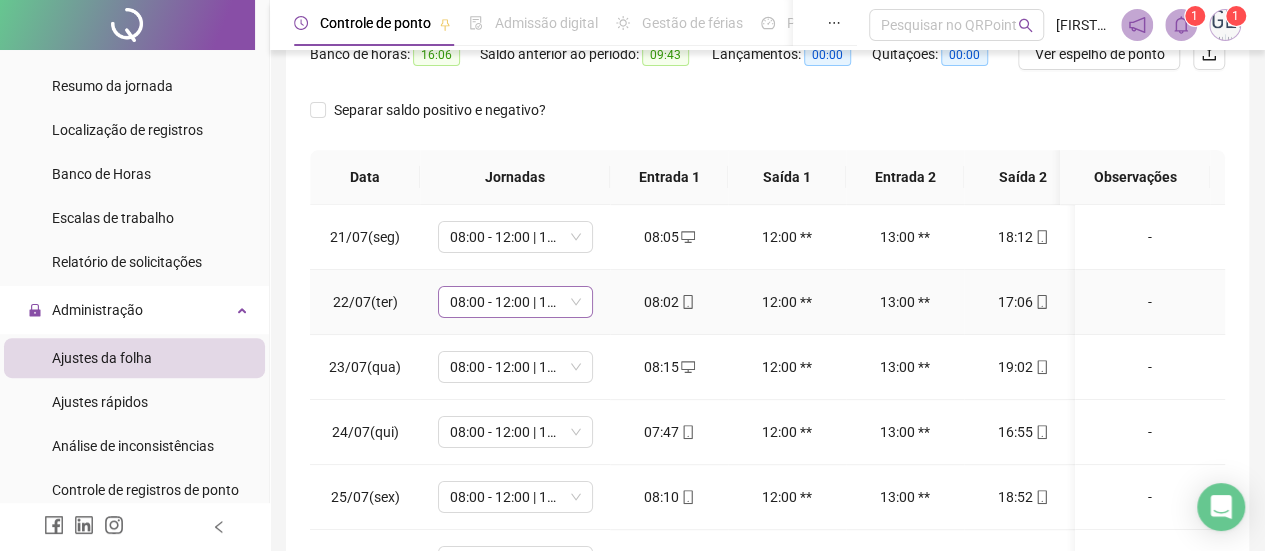 scroll, scrollTop: 300, scrollLeft: 0, axis: vertical 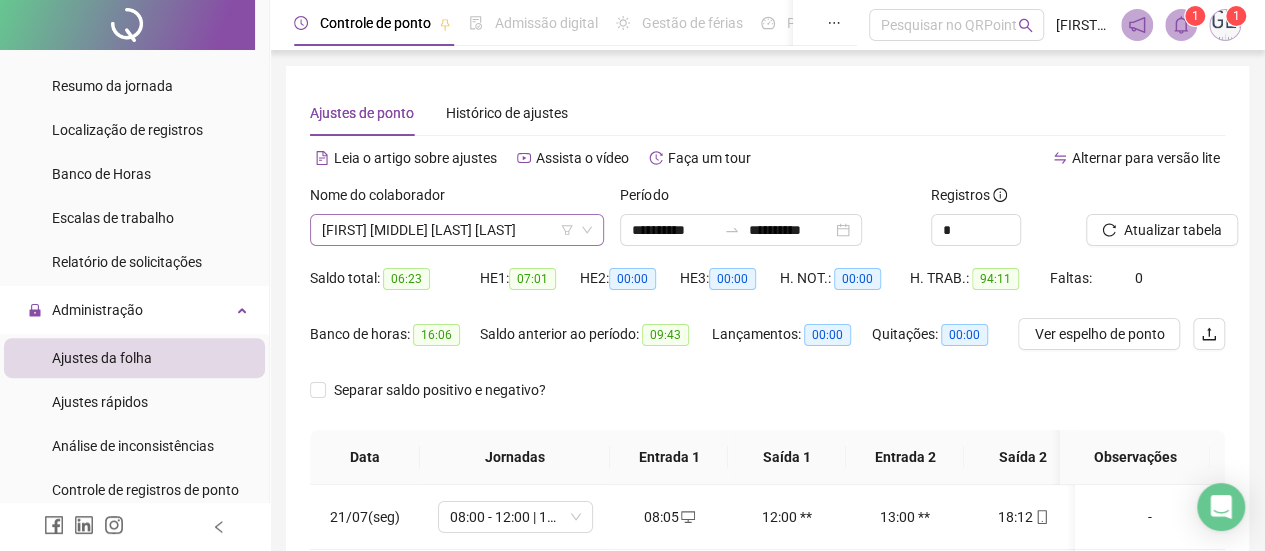 click on "[FIRST] [MIDDLE] [LAST] [LAST]" at bounding box center [457, 230] 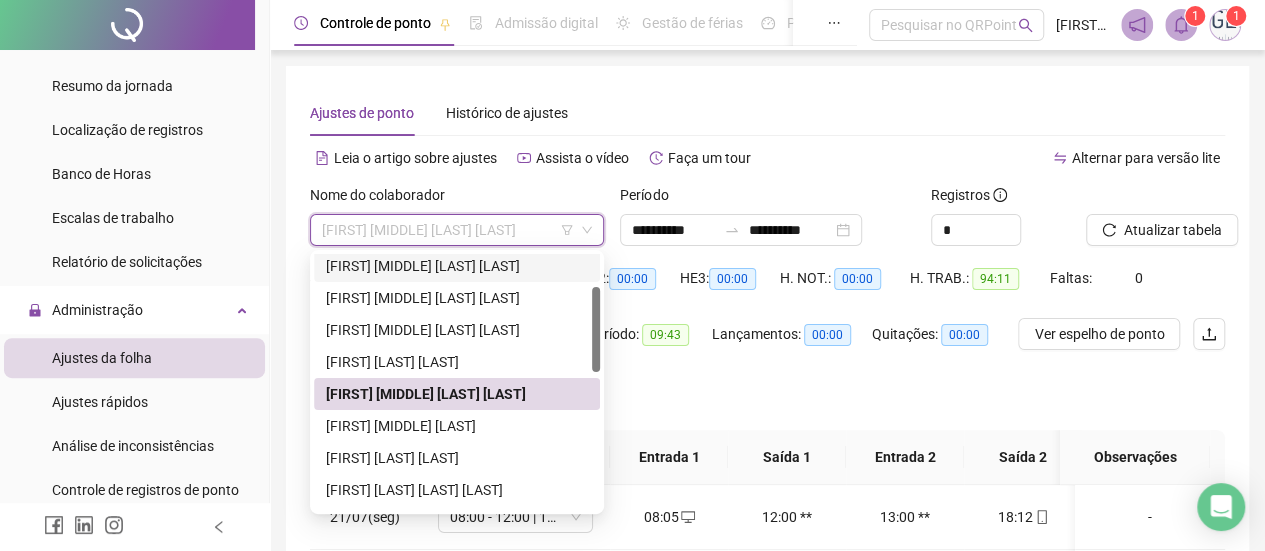 click on "[FIRST] [MIDDLE] [LAST] [LAST]" at bounding box center (457, 266) 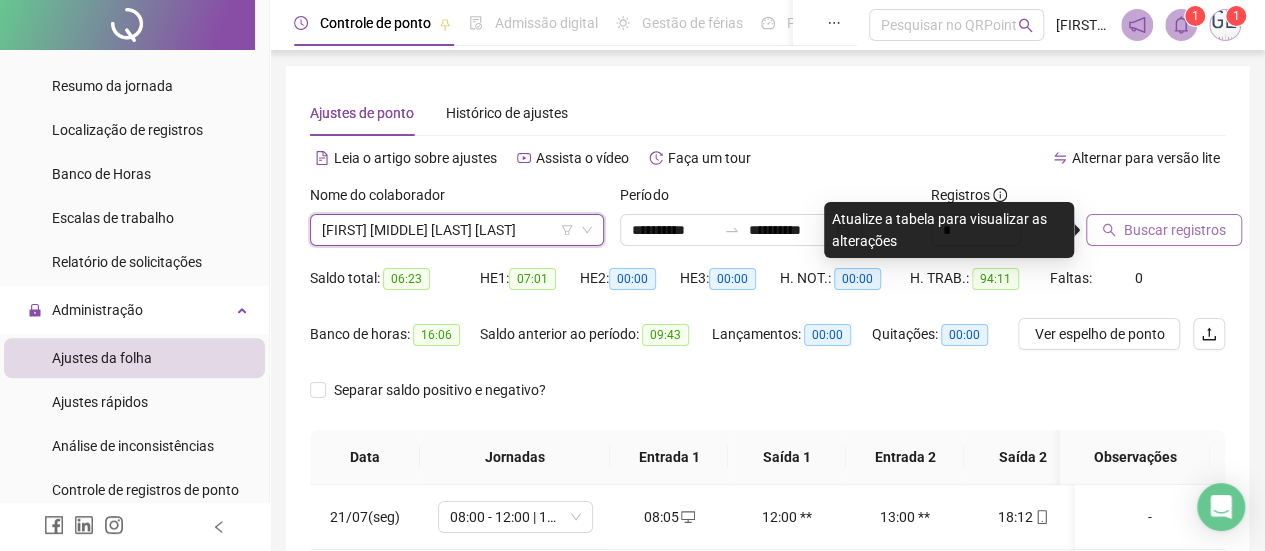click on "Buscar registros" at bounding box center (1175, 230) 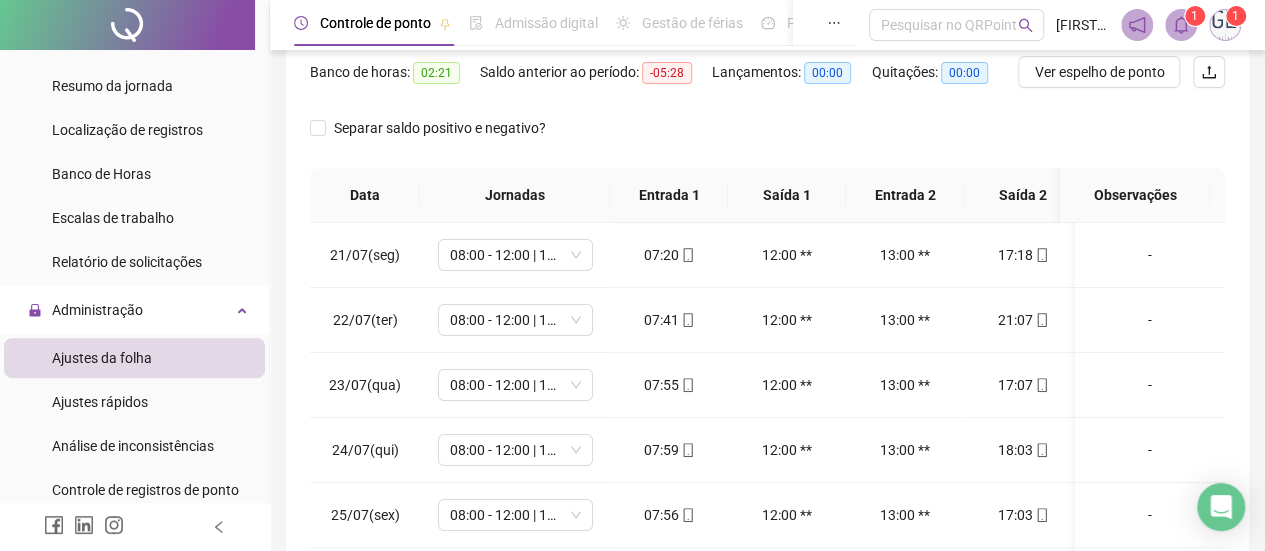 scroll, scrollTop: 300, scrollLeft: 0, axis: vertical 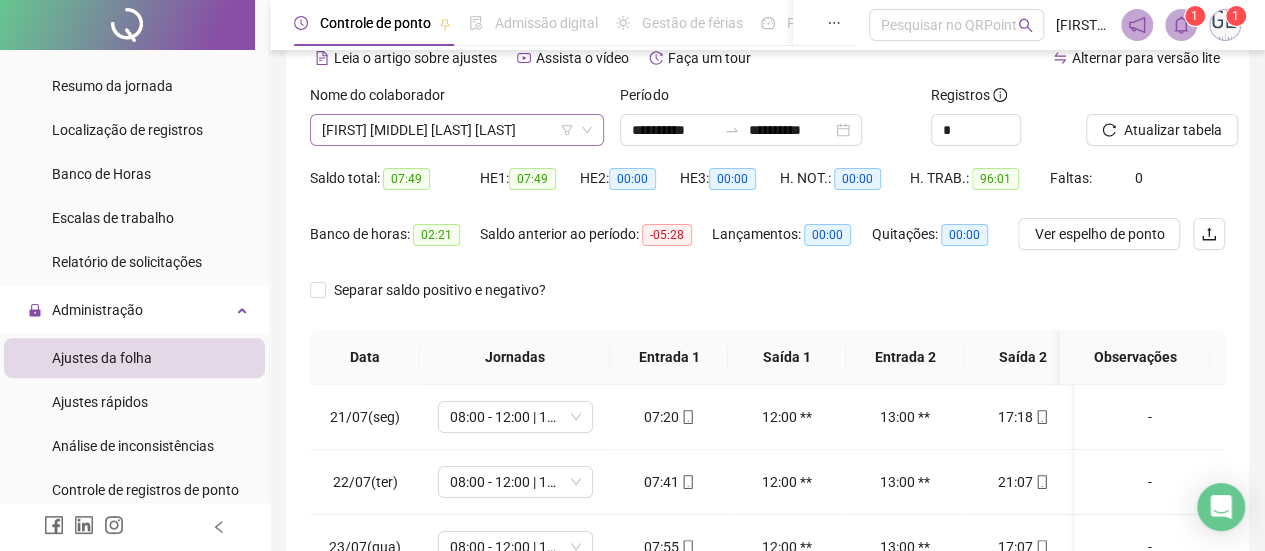 click 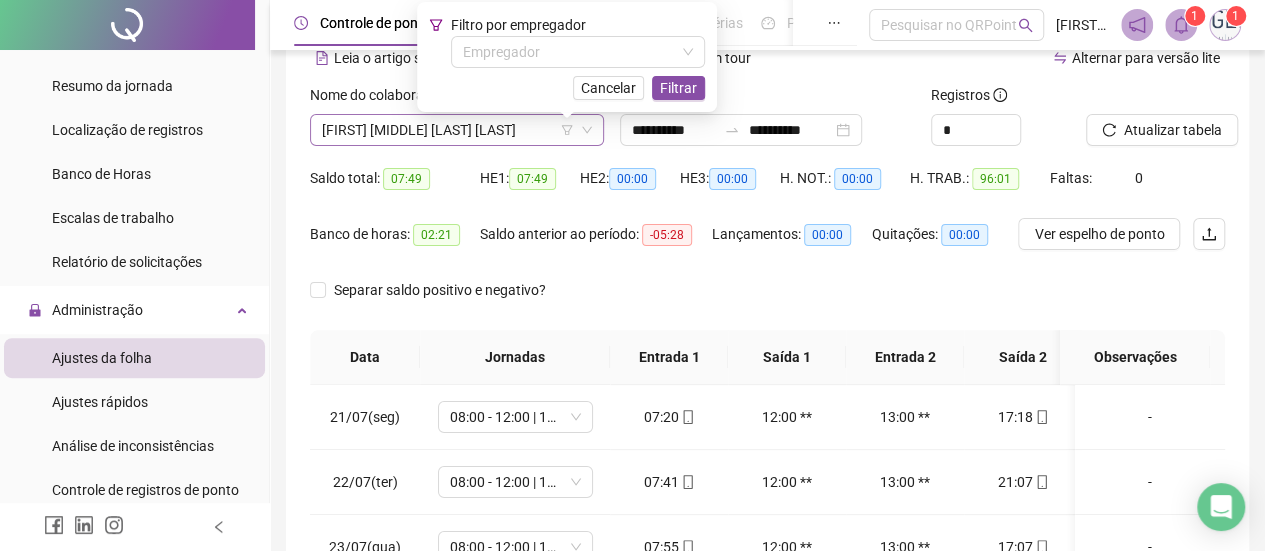 click 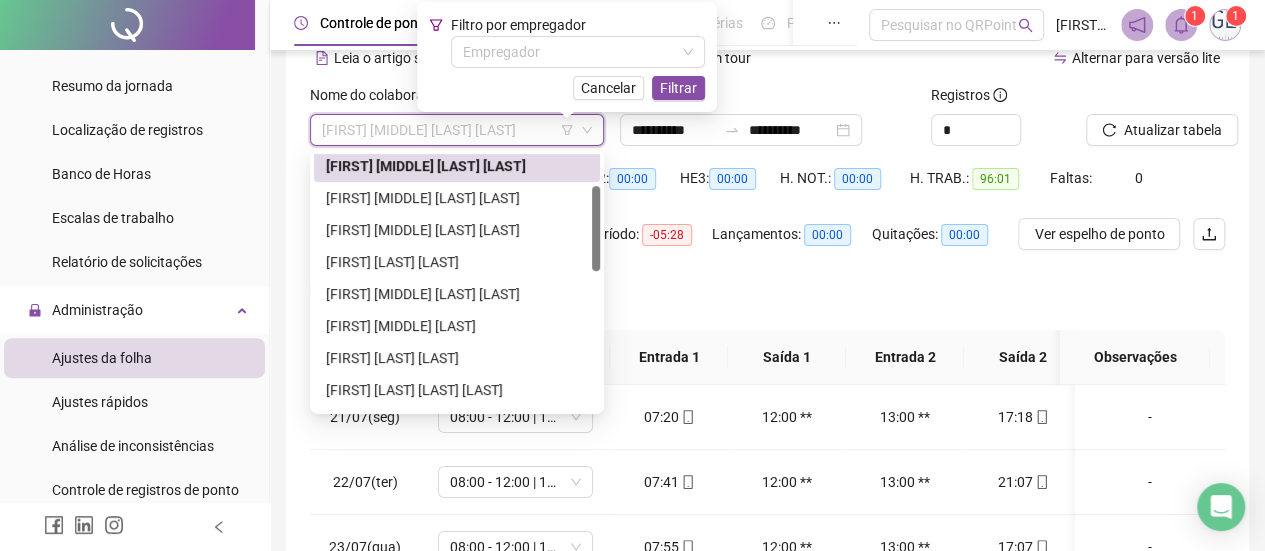 scroll, scrollTop: 96, scrollLeft: 0, axis: vertical 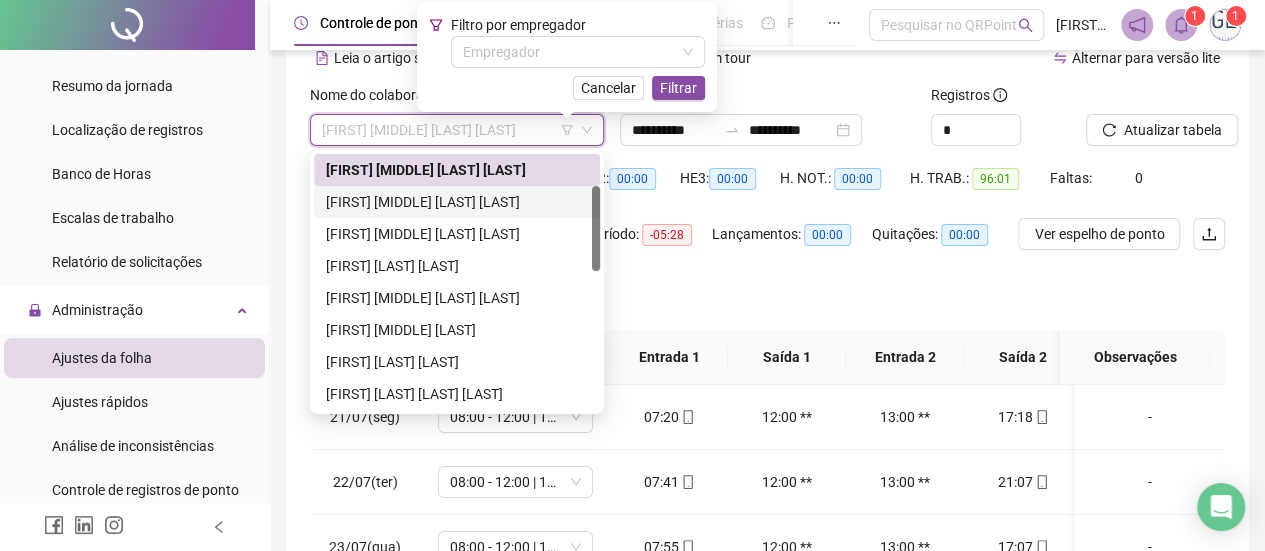 click on "[FIRST] [MIDDLE] [LAST] [LAST]" at bounding box center [457, 202] 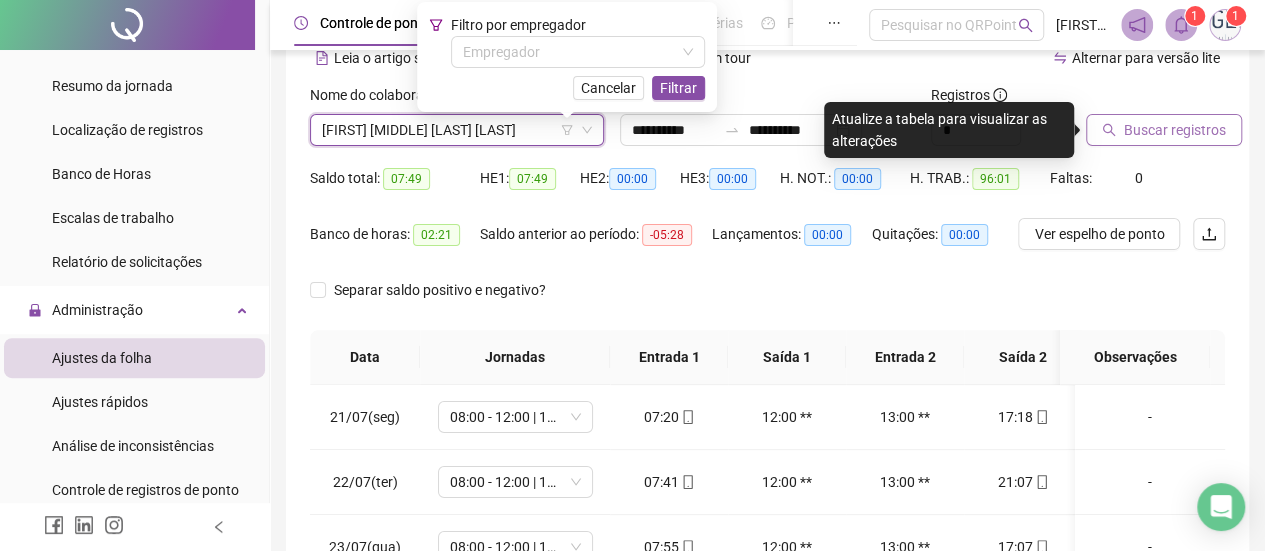 click on "Buscar registros" at bounding box center (1175, 130) 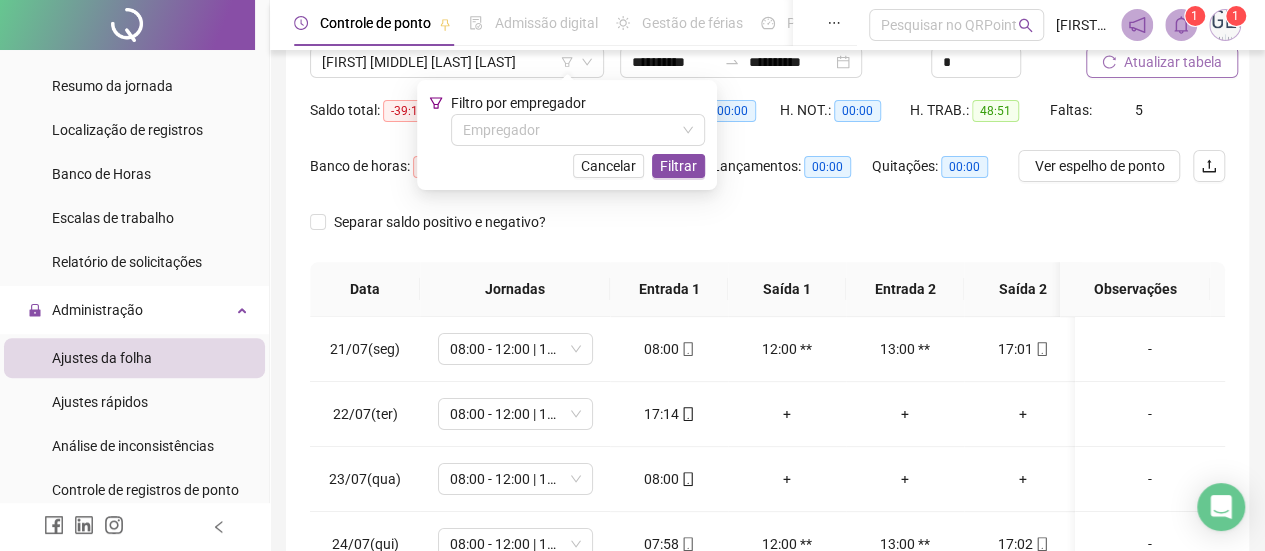 scroll, scrollTop: 200, scrollLeft: 0, axis: vertical 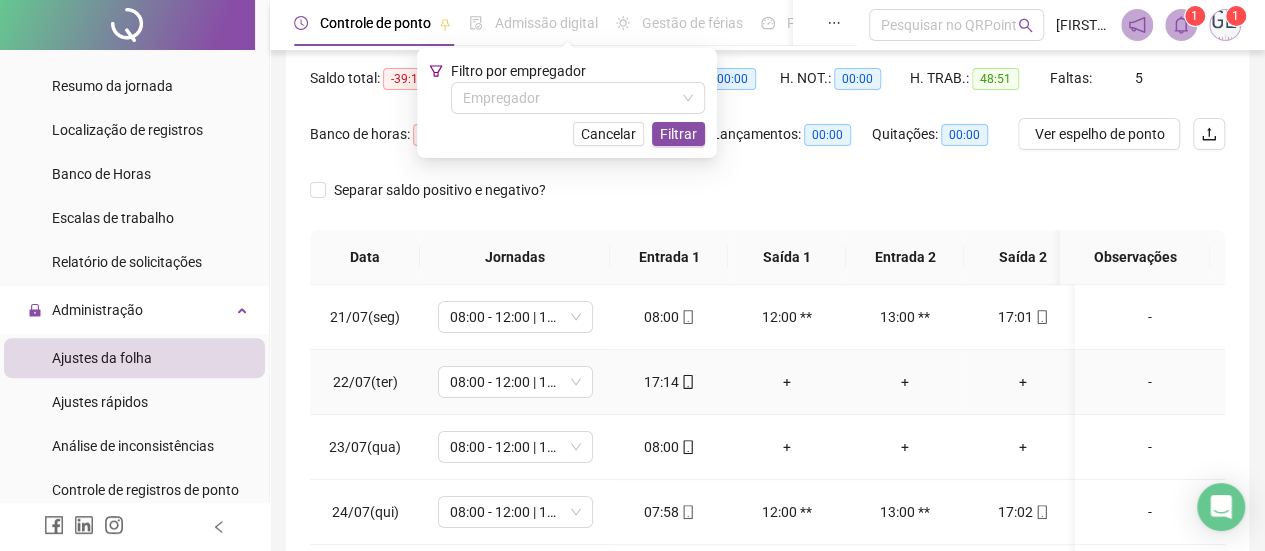 click on "+" at bounding box center (787, 382) 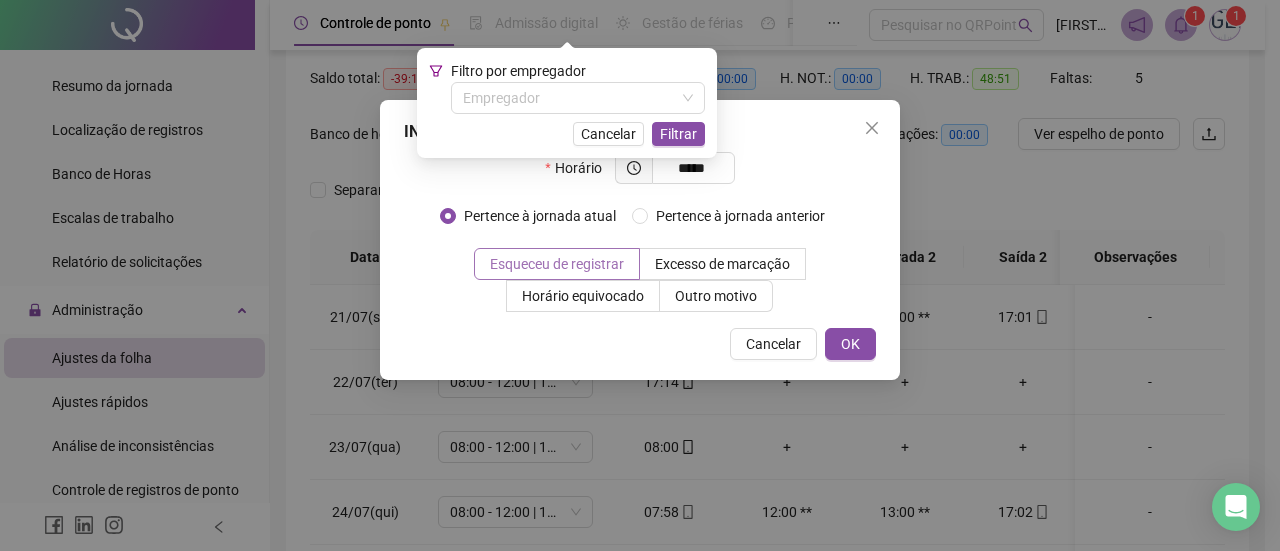 type on "*****" 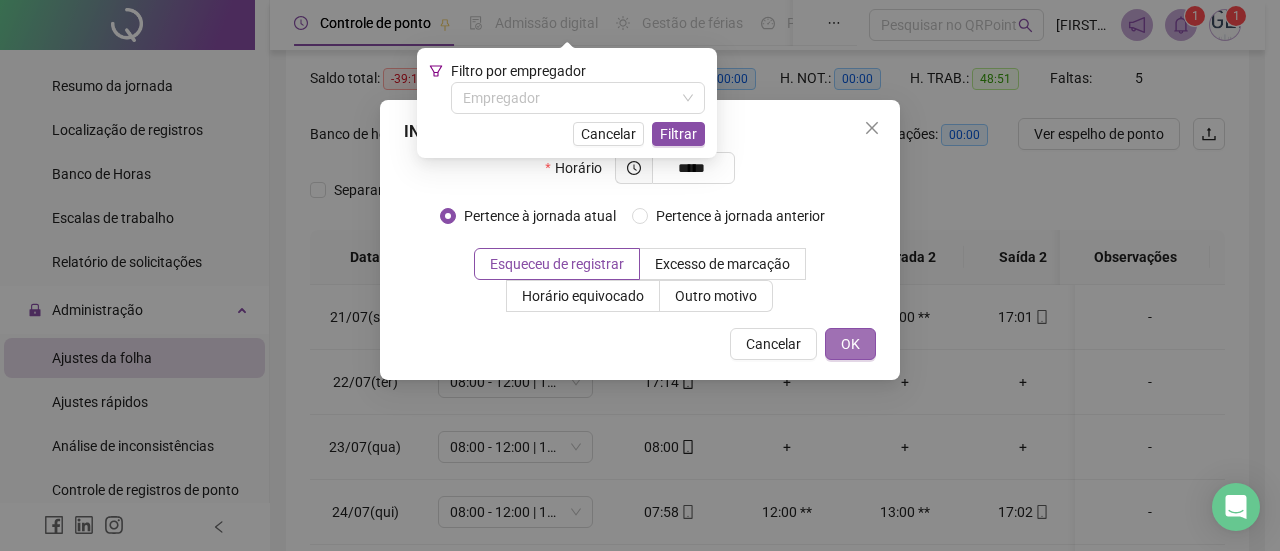 click on "OK" at bounding box center [850, 344] 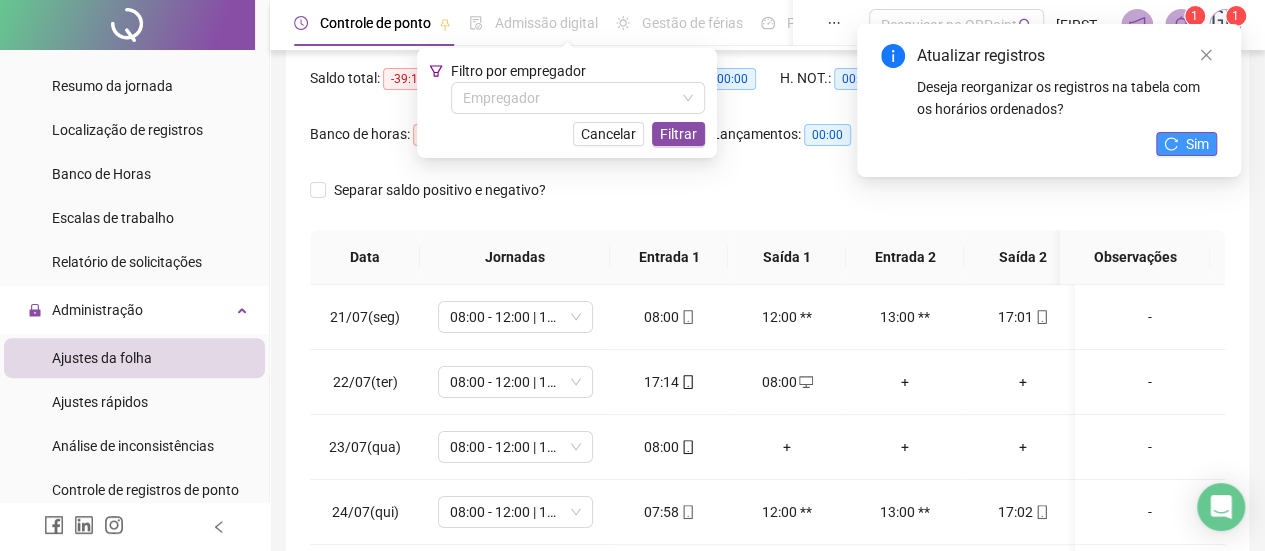 click on "Sim" at bounding box center (1197, 144) 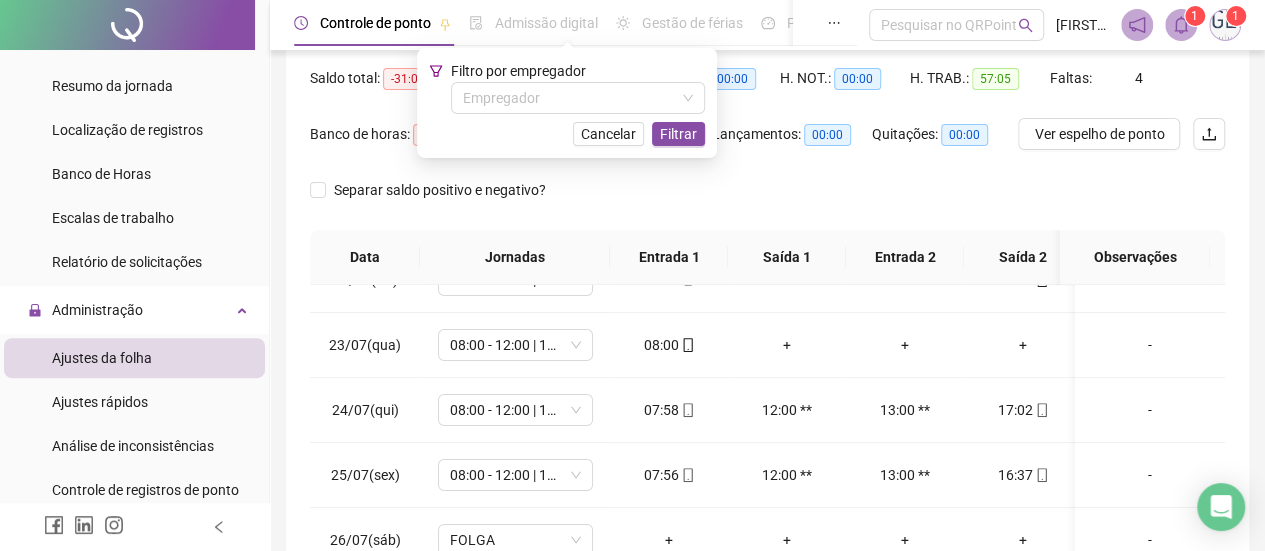 scroll, scrollTop: 100, scrollLeft: 0, axis: vertical 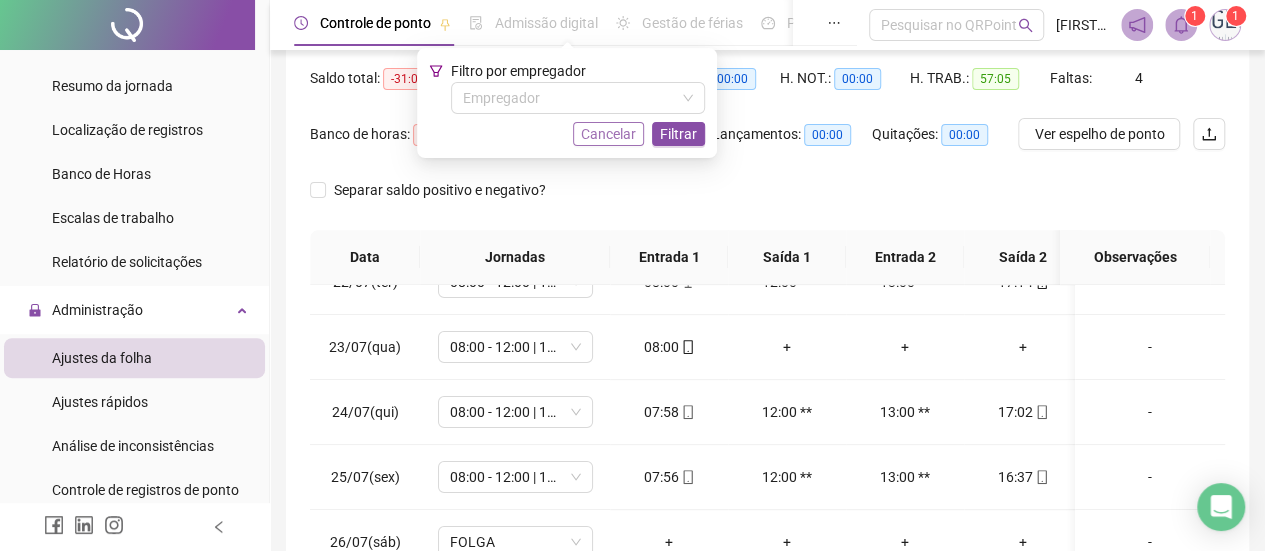 click on "Cancelar" at bounding box center [608, 134] 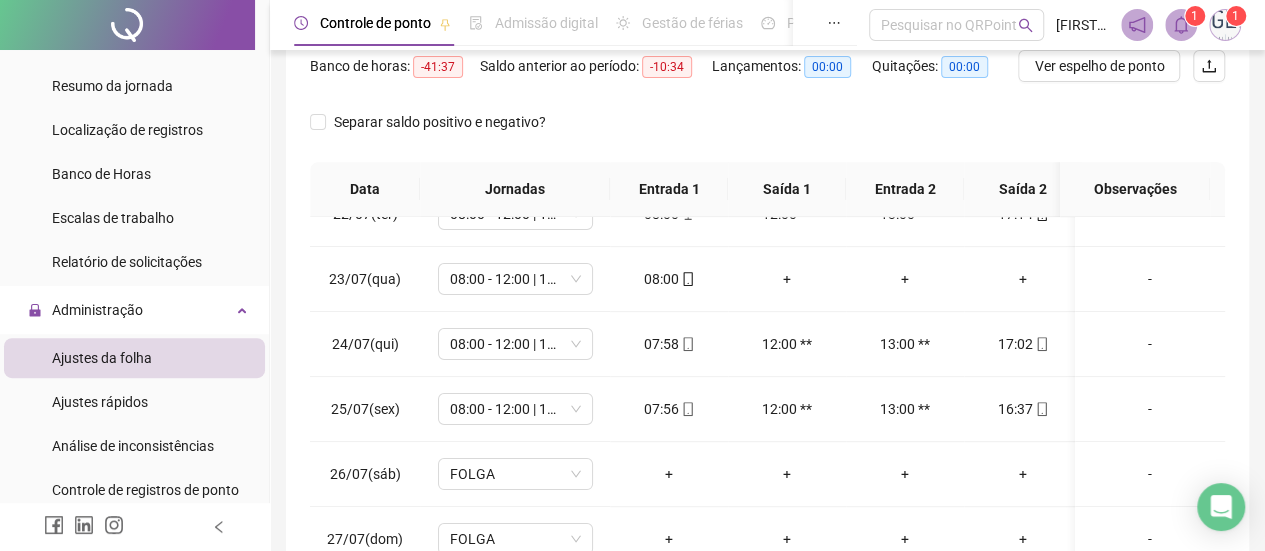 scroll, scrollTop: 300, scrollLeft: 0, axis: vertical 